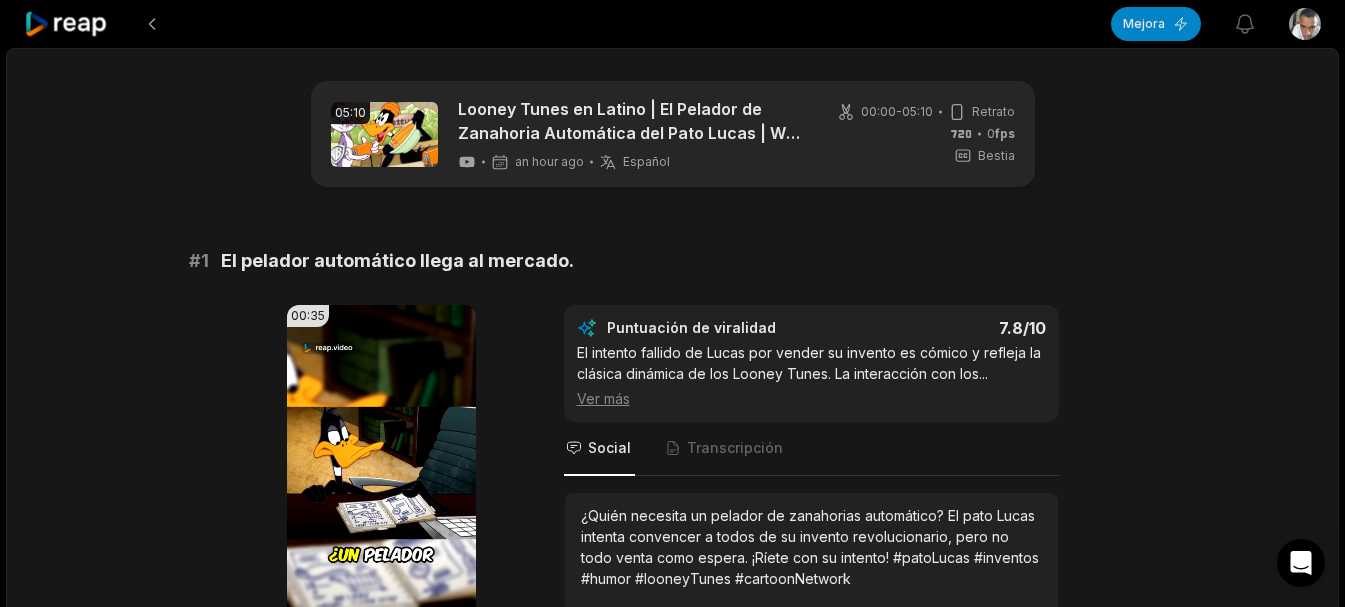 scroll, scrollTop: 100, scrollLeft: 0, axis: vertical 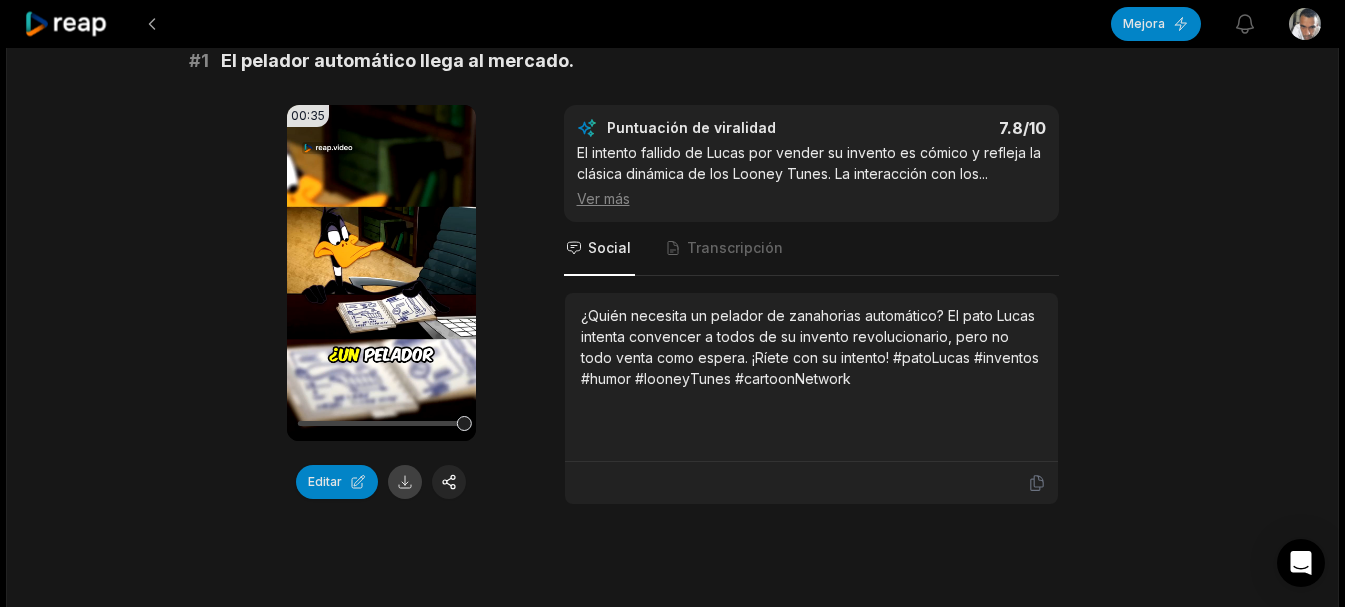 click at bounding box center (405, 482) 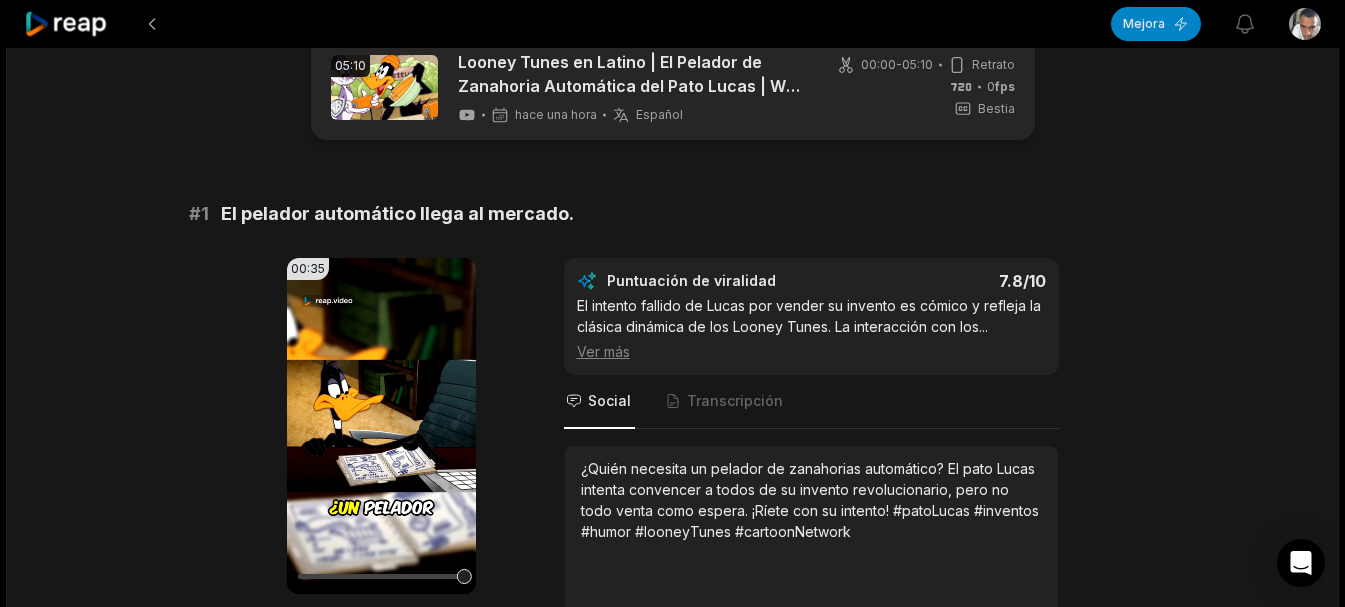 scroll, scrollTop: 0, scrollLeft: 0, axis: both 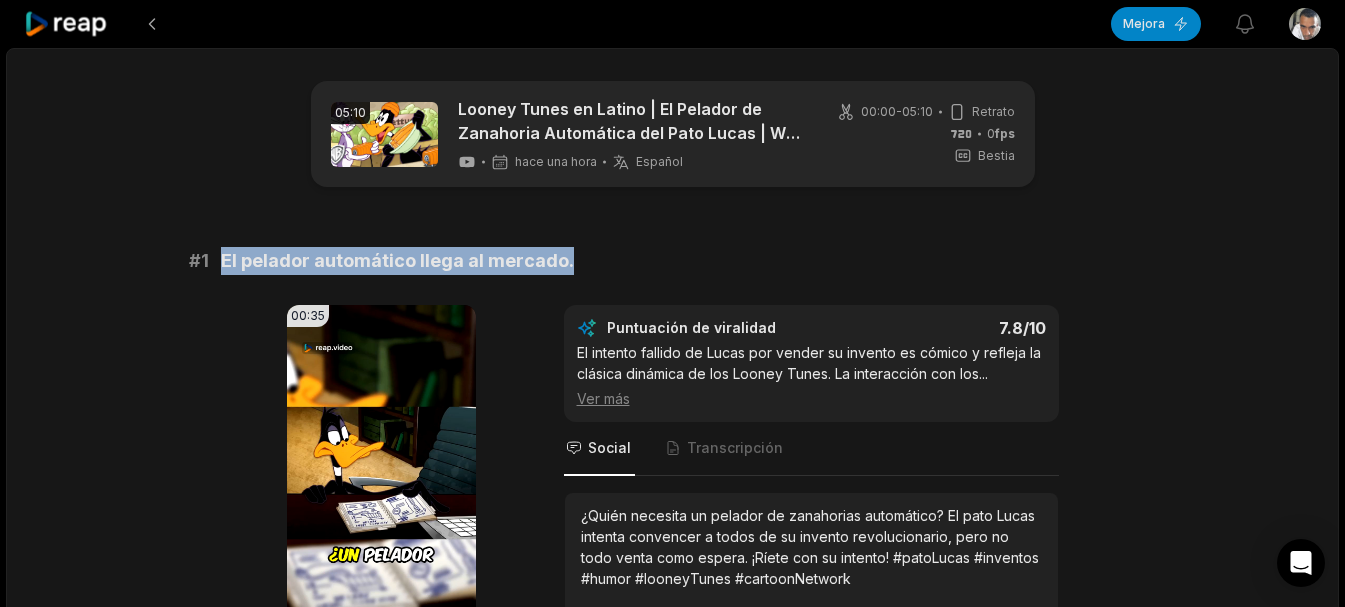 drag, startPoint x: 589, startPoint y: 245, endPoint x: 245, endPoint y: 259, distance: 344.28476 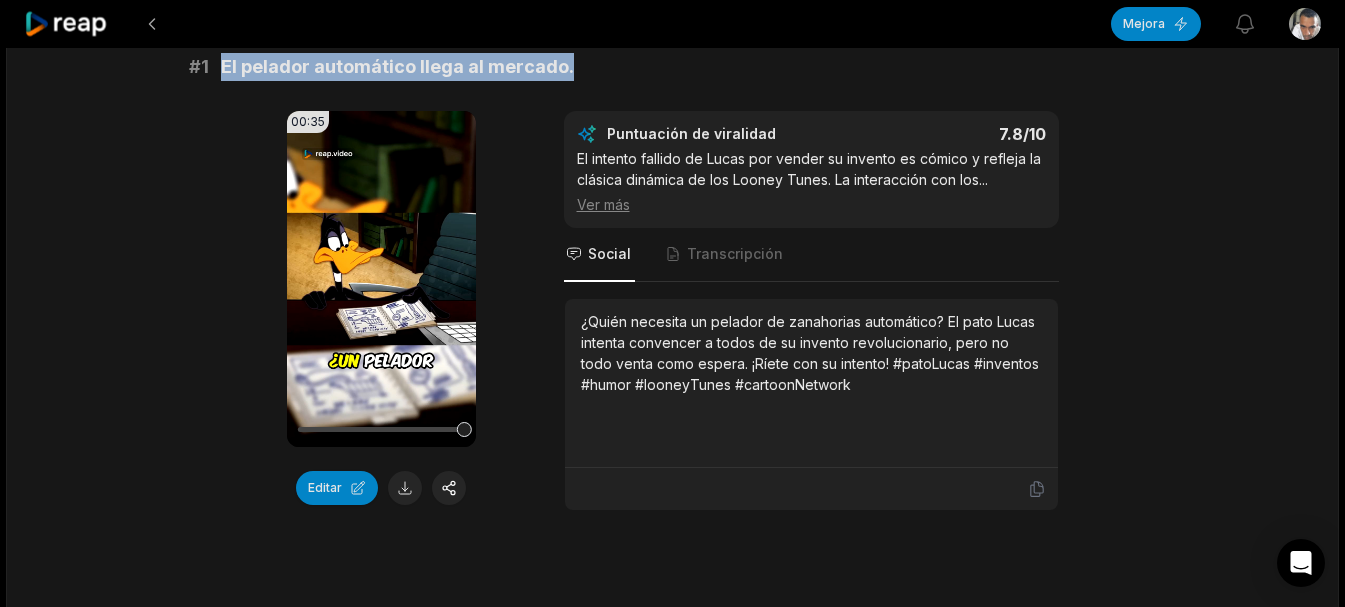 scroll, scrollTop: 200, scrollLeft: 0, axis: vertical 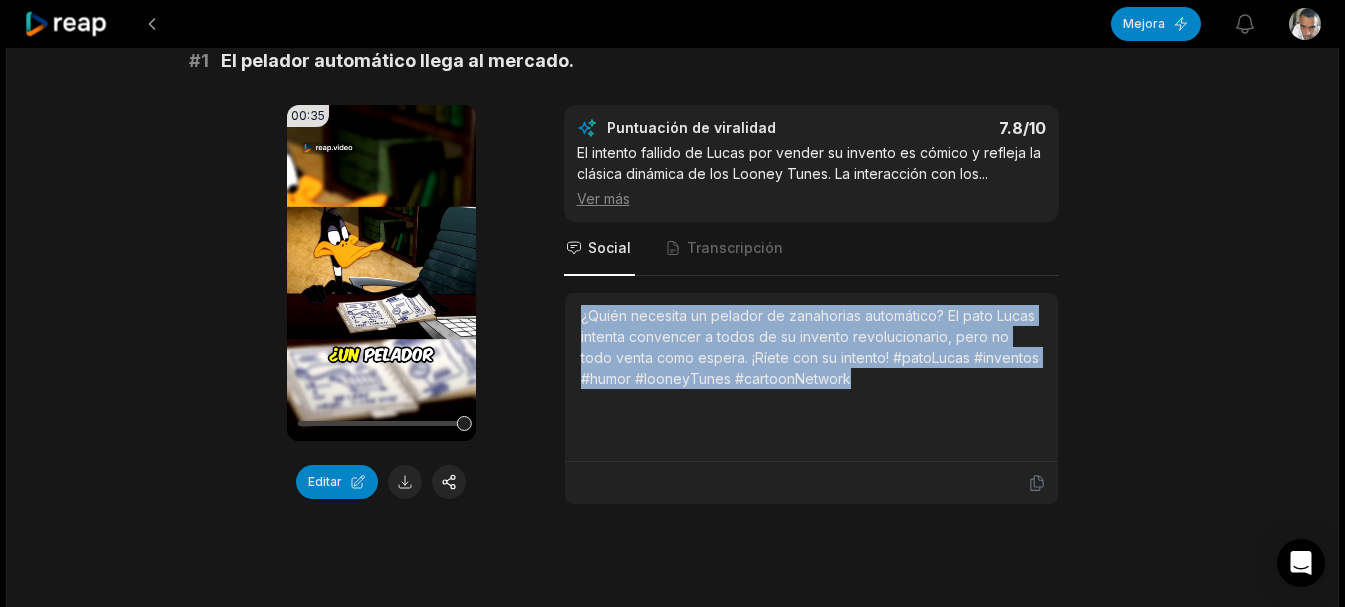 drag, startPoint x: 892, startPoint y: 388, endPoint x: 627, endPoint y: 315, distance: 274.87088 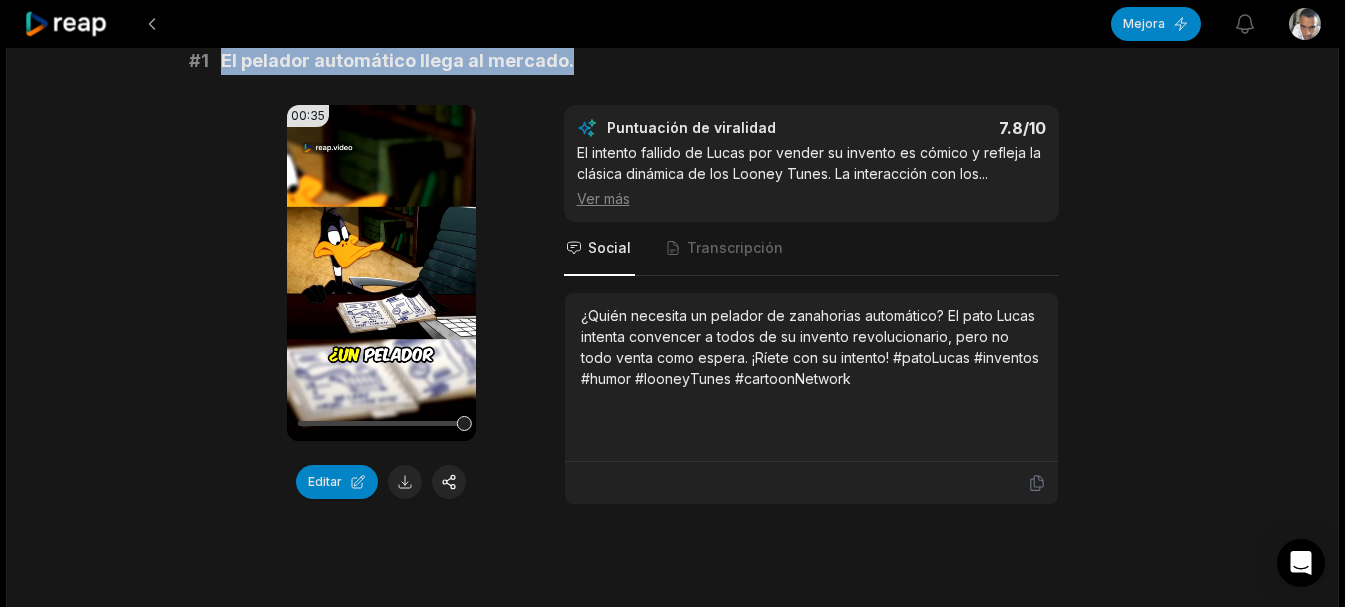 drag, startPoint x: 372, startPoint y: 64, endPoint x: 293, endPoint y: 56, distance: 79.40403 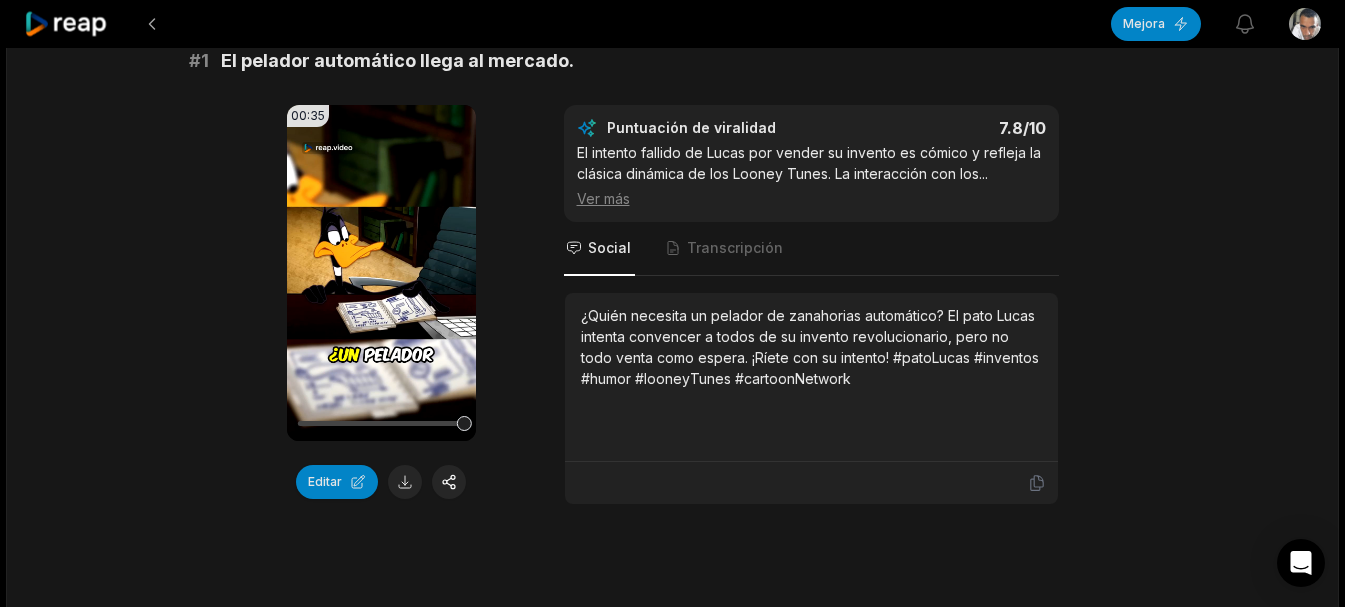 drag, startPoint x: 294, startPoint y: 56, endPoint x: 704, endPoint y: 58, distance: 410.00488 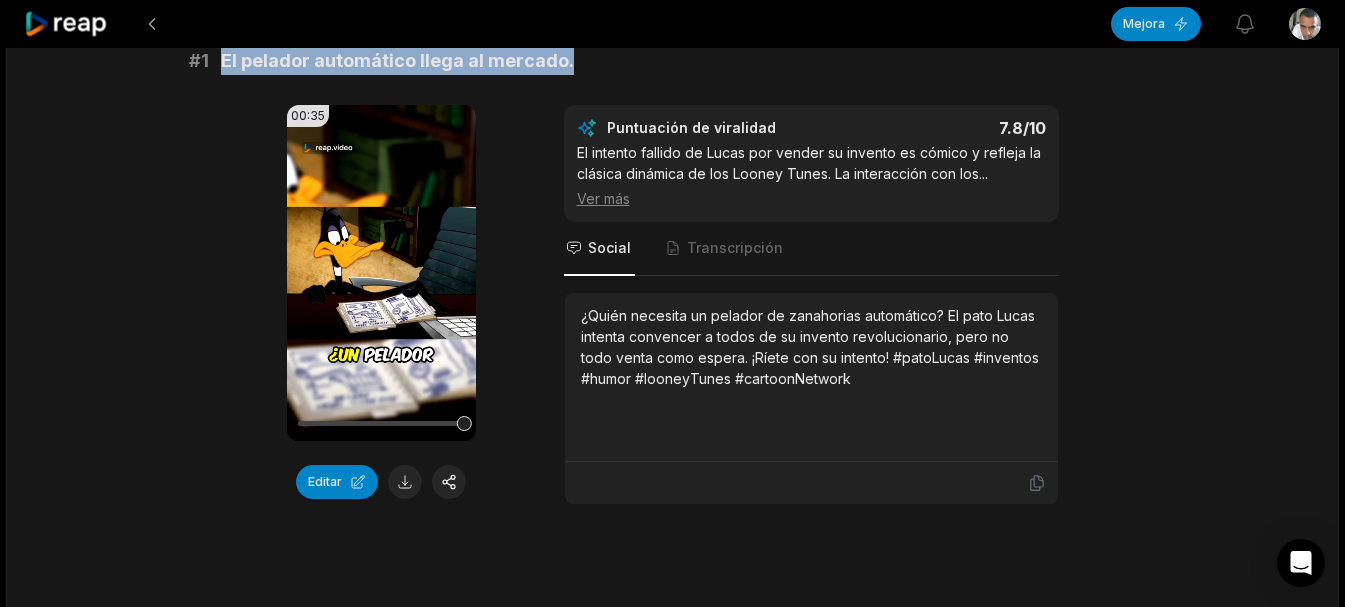 drag, startPoint x: 588, startPoint y: 65, endPoint x: 223, endPoint y: 72, distance: 365.0671 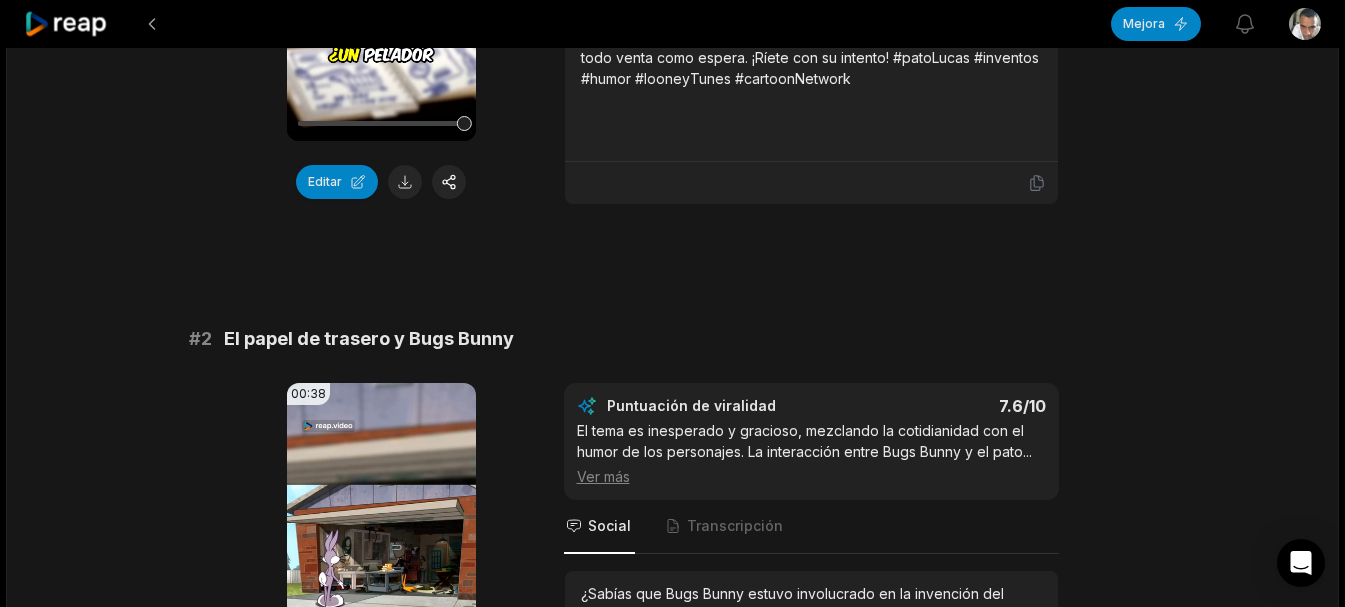 scroll, scrollTop: 600, scrollLeft: 0, axis: vertical 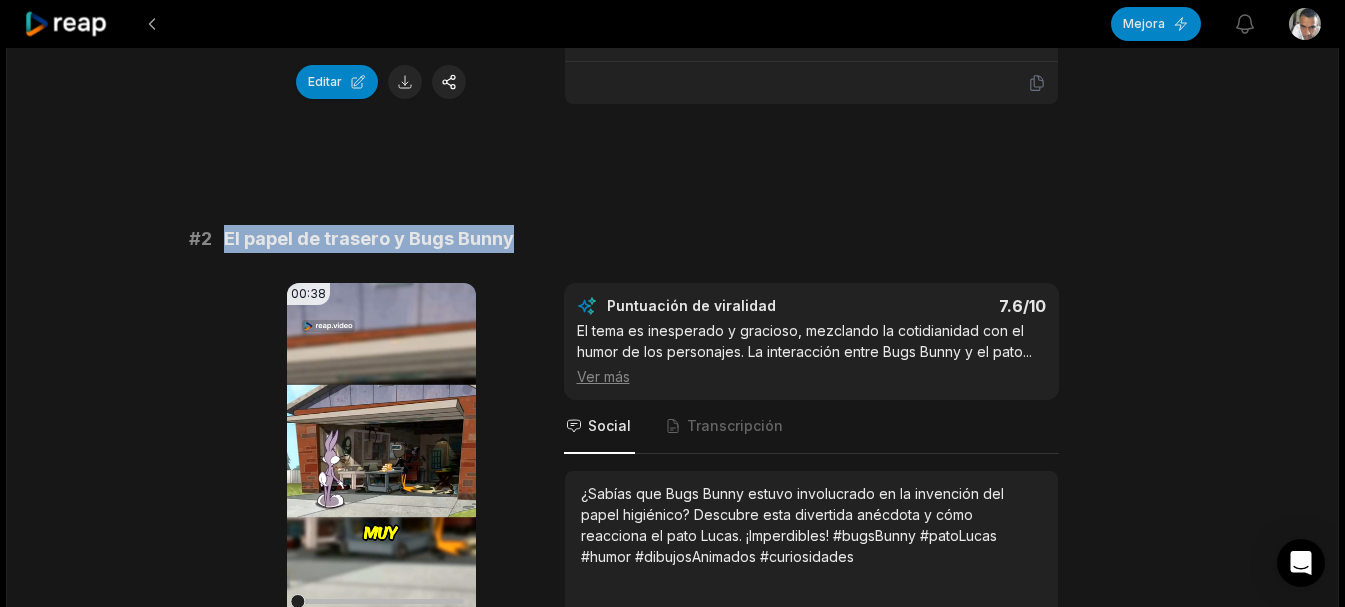 drag, startPoint x: 455, startPoint y: 236, endPoint x: 222, endPoint y: 240, distance: 233.03433 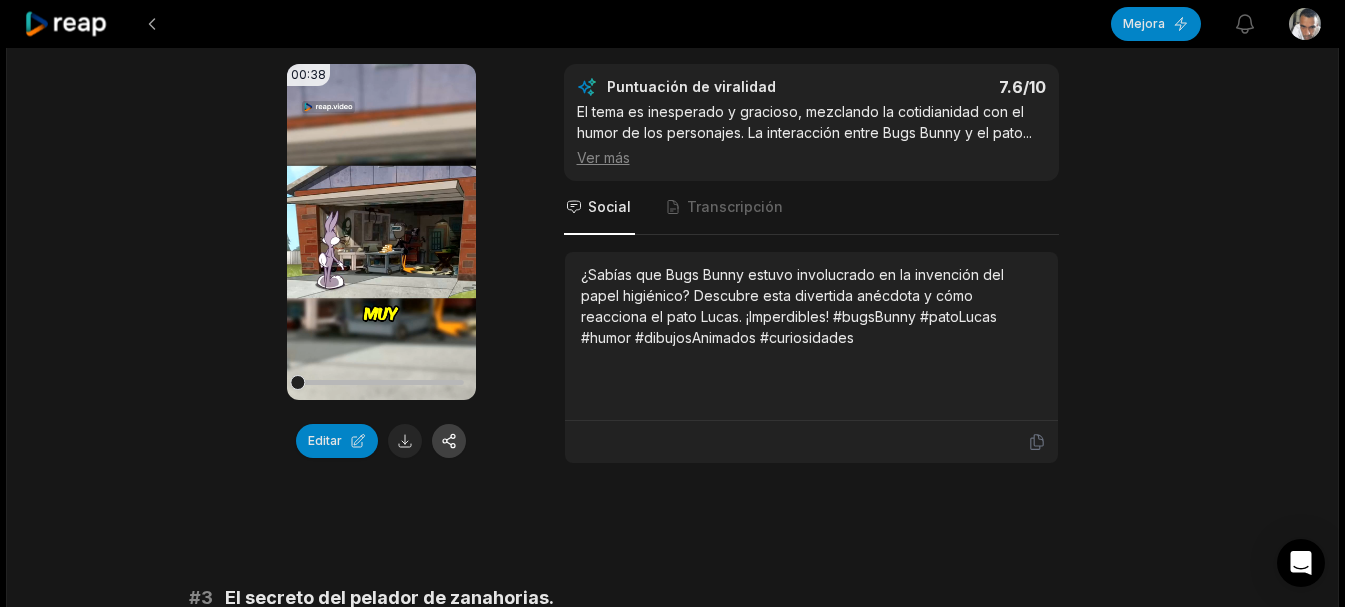 scroll, scrollTop: 900, scrollLeft: 0, axis: vertical 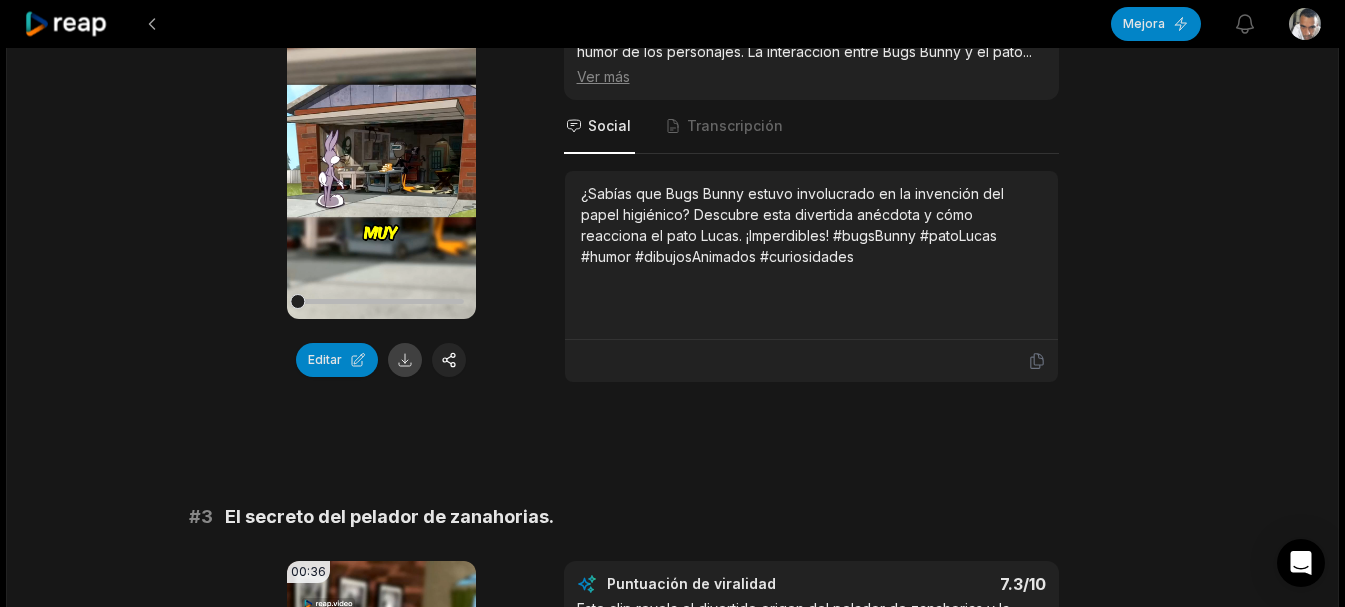 click at bounding box center (405, 360) 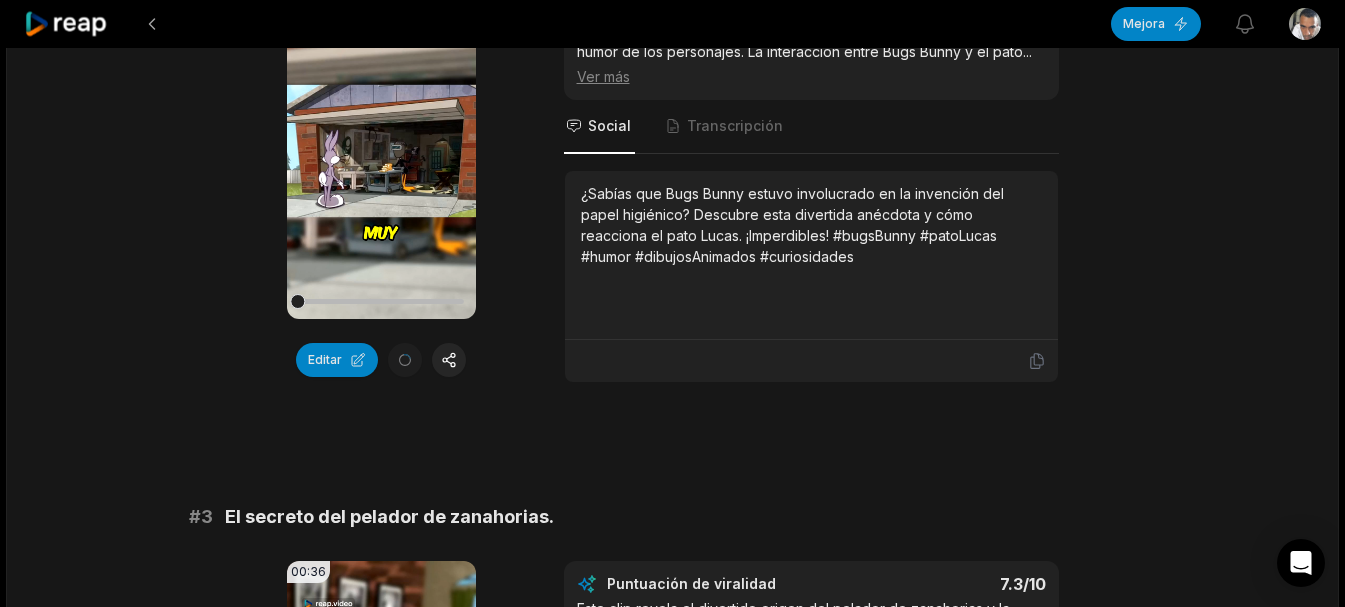 scroll, scrollTop: 800, scrollLeft: 0, axis: vertical 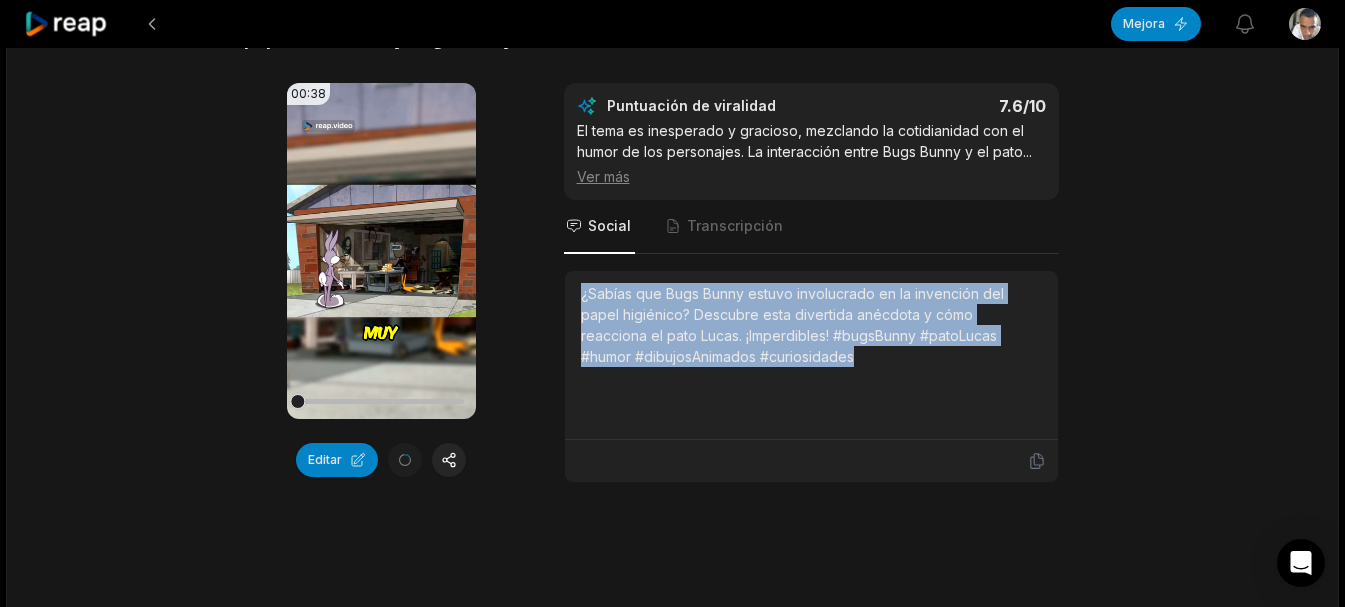 drag, startPoint x: 583, startPoint y: 277, endPoint x: 604, endPoint y: 290, distance: 24.698177 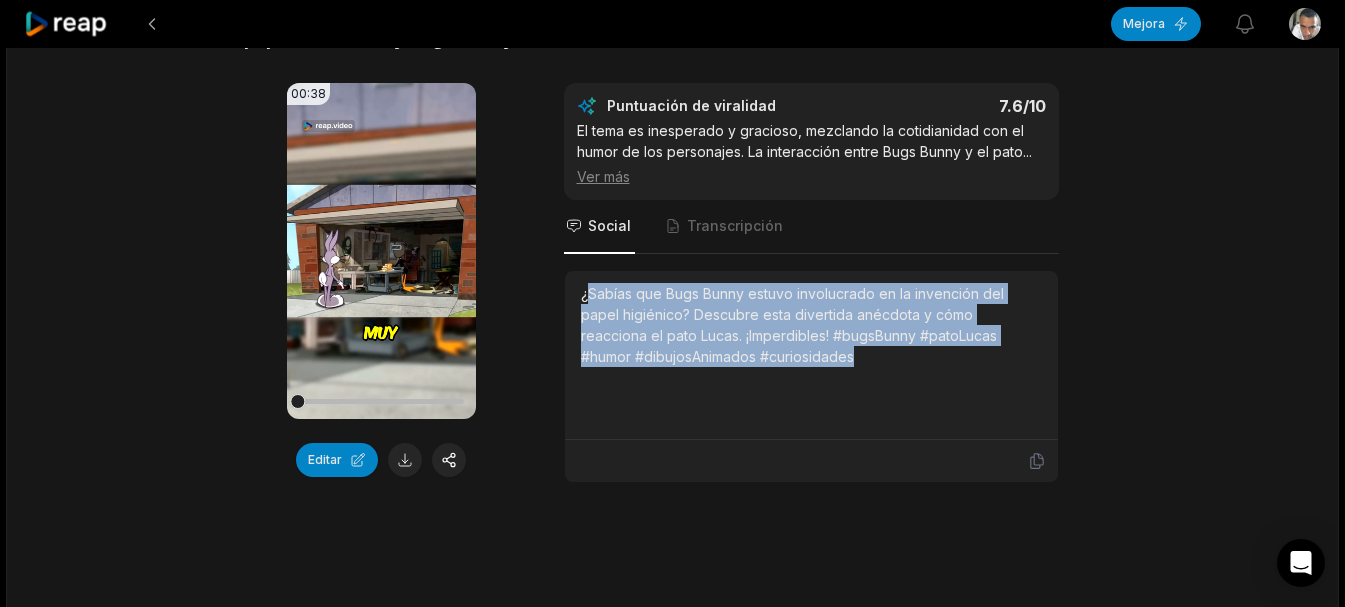 click on "¿Sabías que Bugs Bunny estuvo involucrado en la invención del papel higiénico? Descubre esta divertida anécdota y cómo reacciona el pato Lucas. ¡Imperdibles! #bugsBunny #patoLucas #humor #dibujosAnimados #curiosidades" at bounding box center (811, 355) 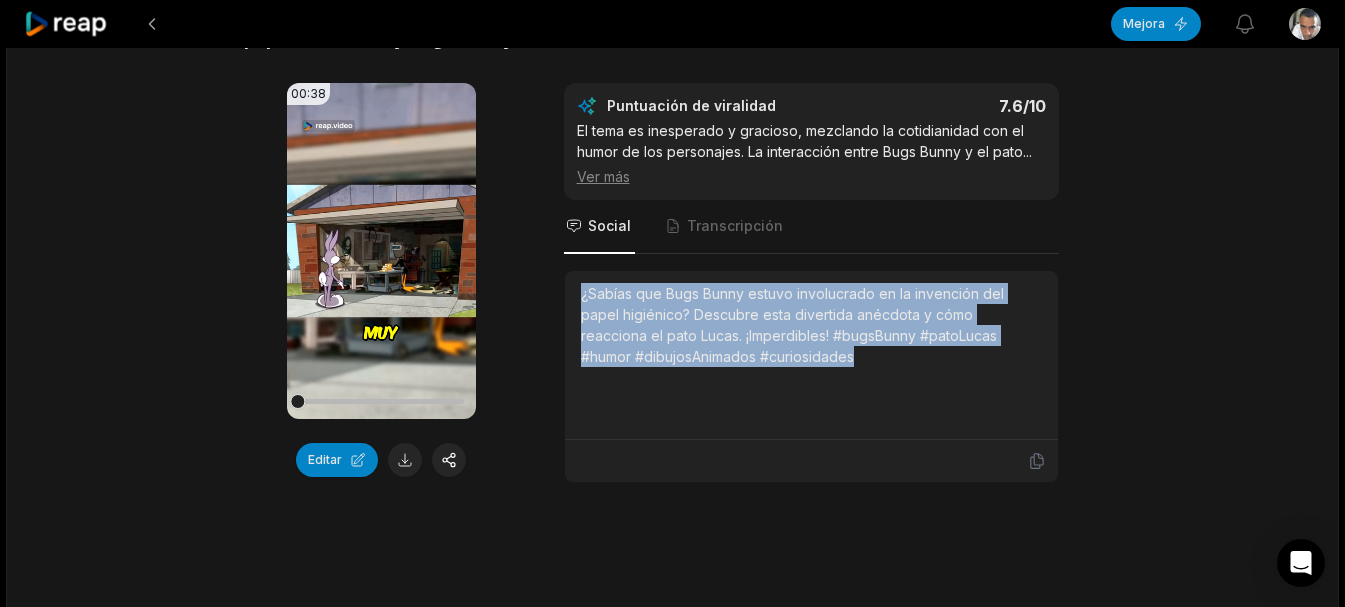 drag, startPoint x: 825, startPoint y: 356, endPoint x: 598, endPoint y: 295, distance: 235.05319 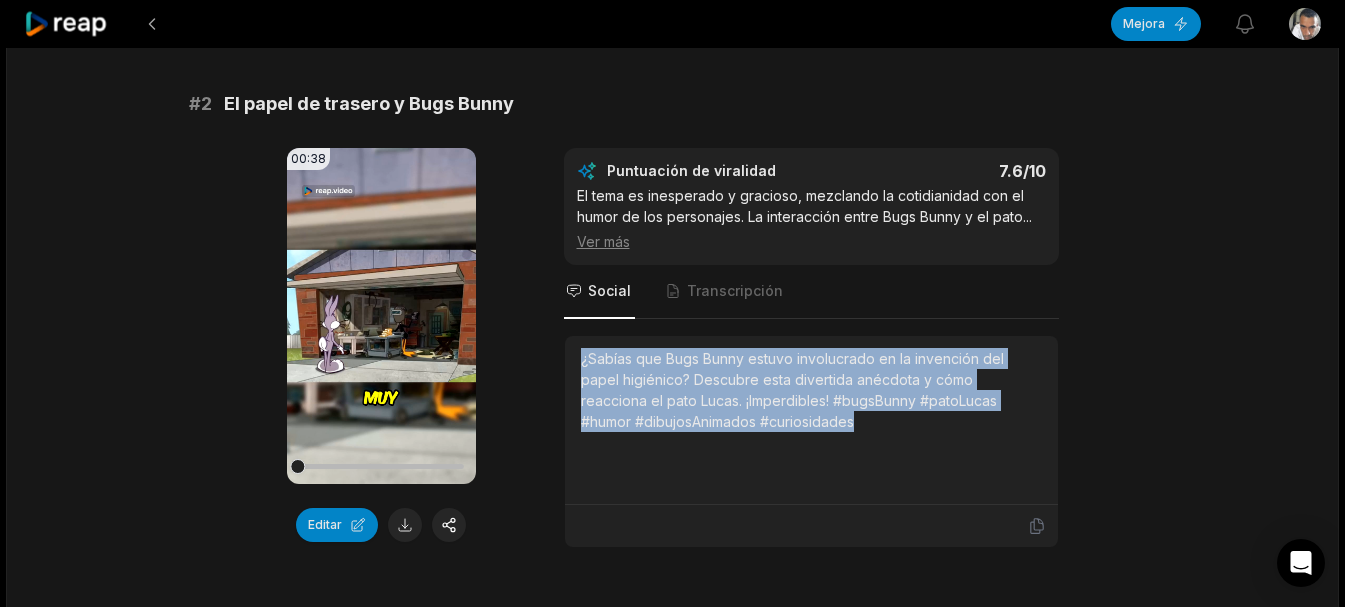 scroll, scrollTop: 600, scrollLeft: 0, axis: vertical 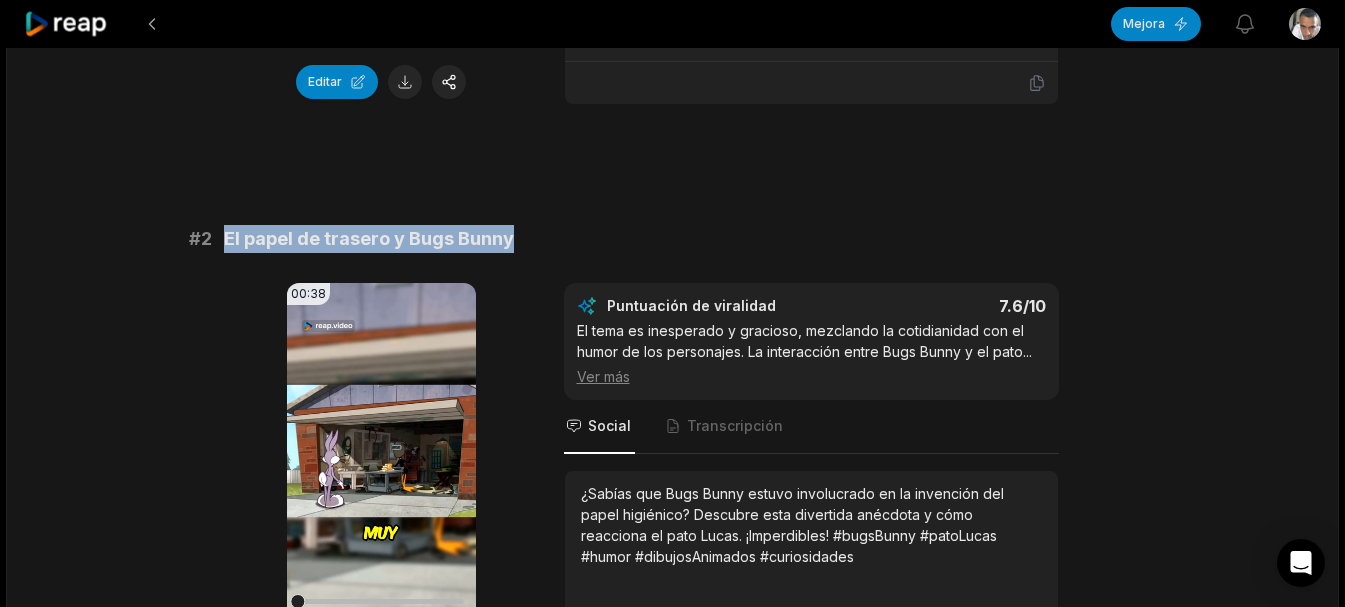 drag, startPoint x: 488, startPoint y: 229, endPoint x: 232, endPoint y: 233, distance: 256.03125 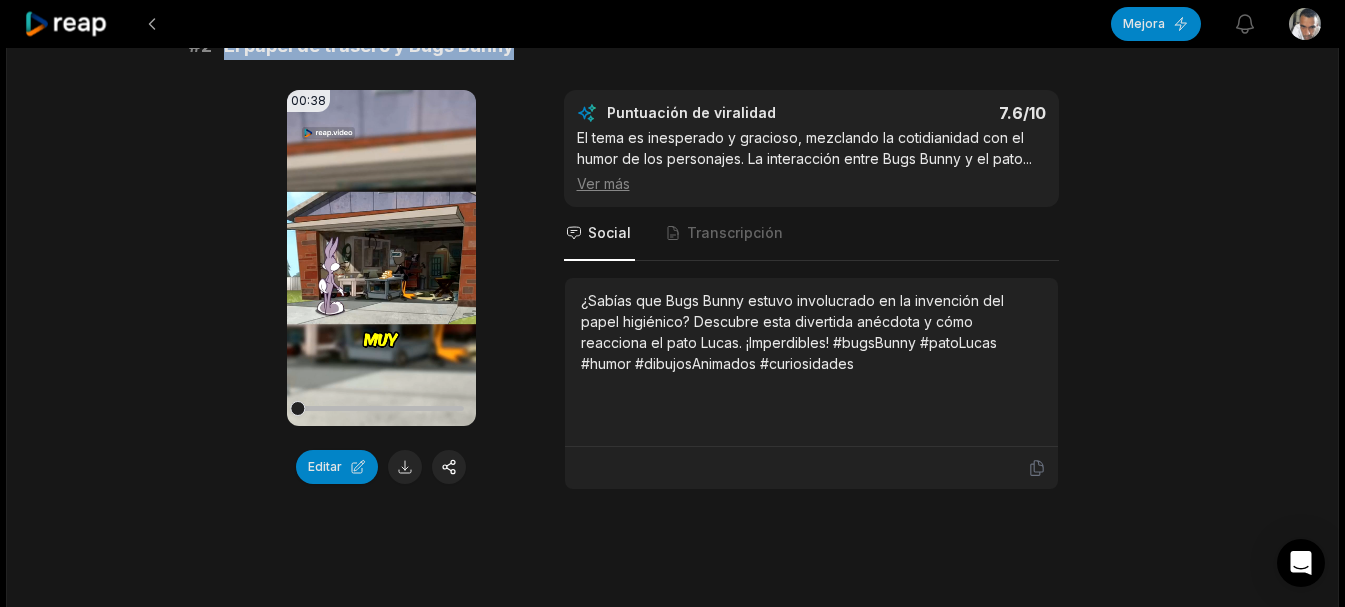 scroll, scrollTop: 800, scrollLeft: 0, axis: vertical 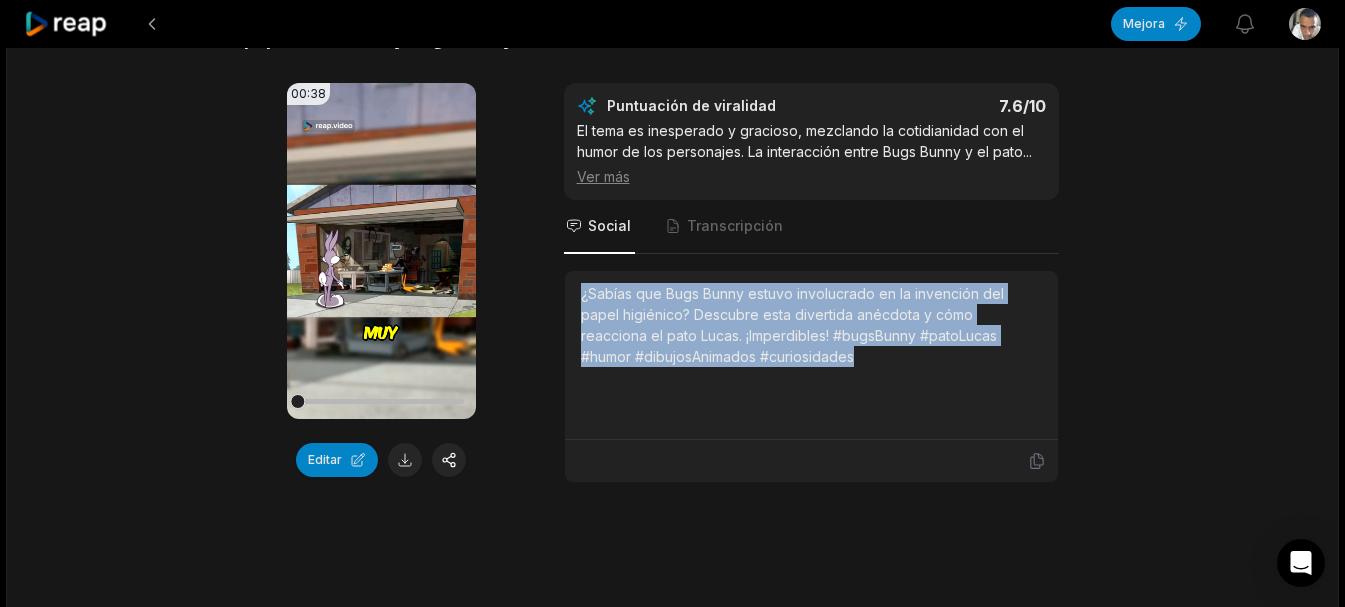 drag, startPoint x: 826, startPoint y: 357, endPoint x: 590, endPoint y: 300, distance: 242.78592 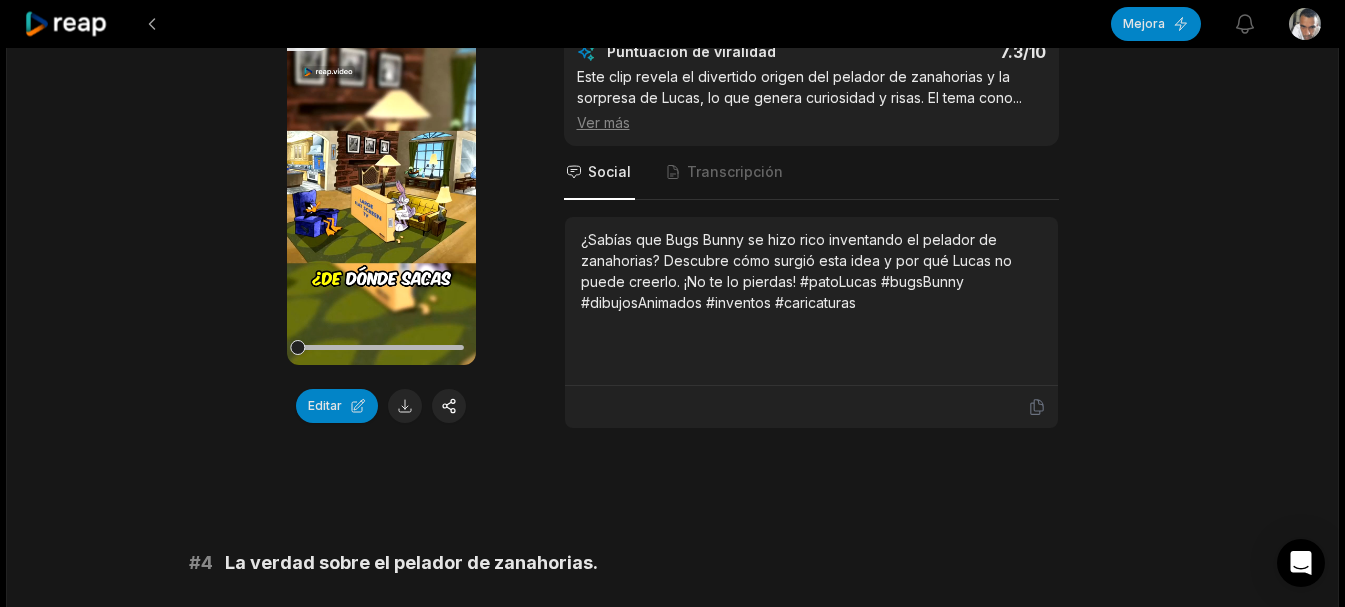 scroll, scrollTop: 1500, scrollLeft: 0, axis: vertical 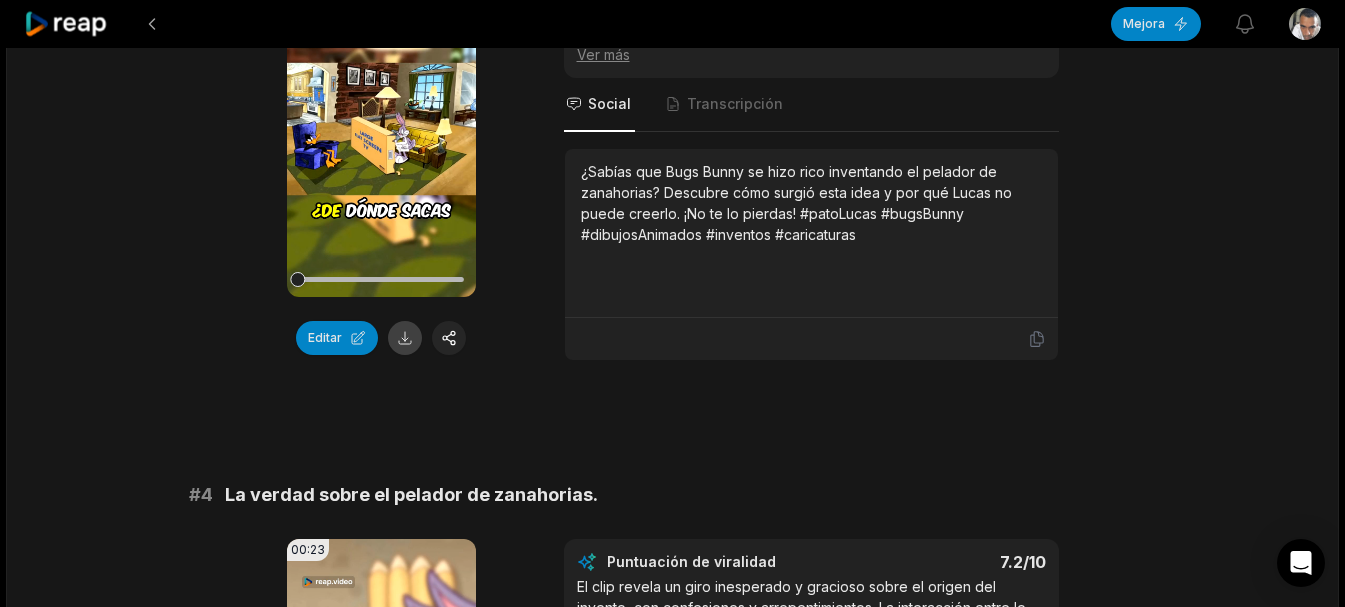 click at bounding box center (405, 338) 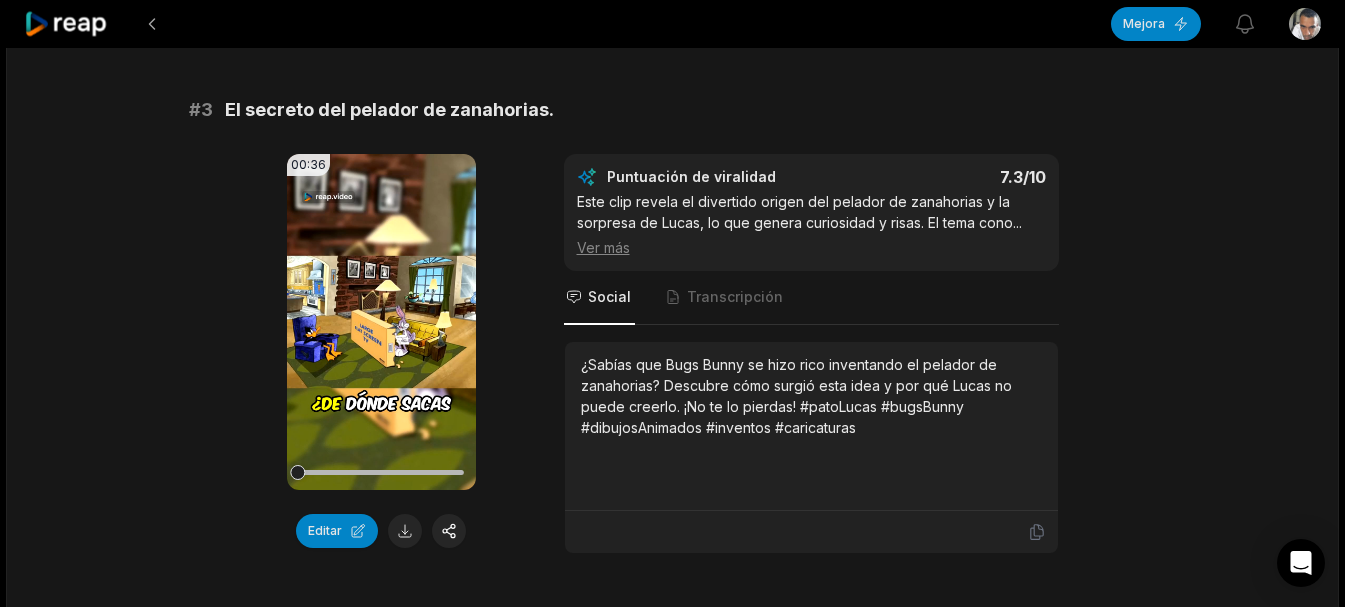 scroll, scrollTop: 1300, scrollLeft: 0, axis: vertical 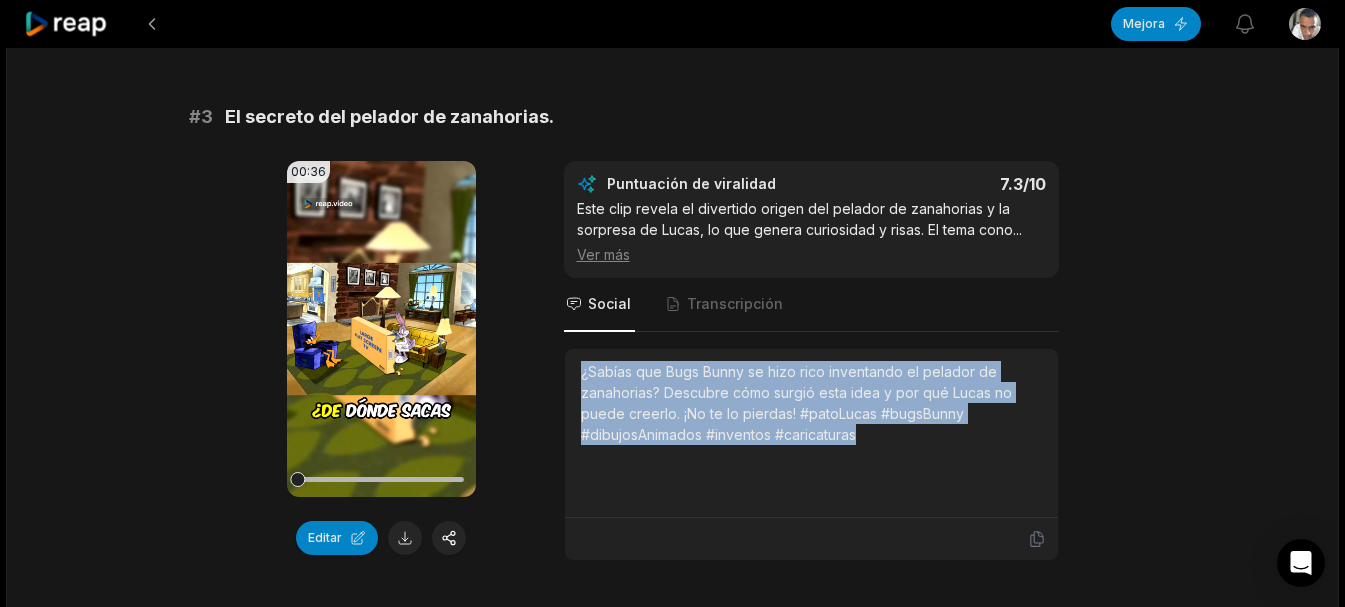 drag, startPoint x: 863, startPoint y: 429, endPoint x: 576, endPoint y: 369, distance: 293.2047 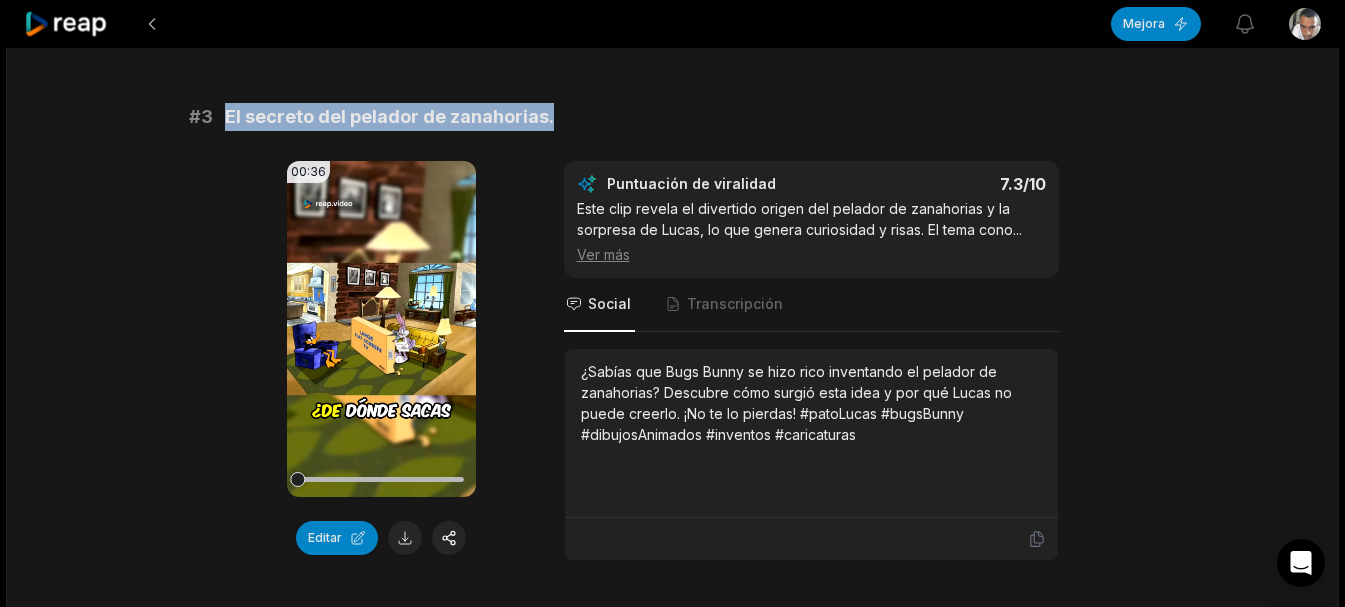 drag, startPoint x: 590, startPoint y: 119, endPoint x: 237, endPoint y: 120, distance: 353.0014 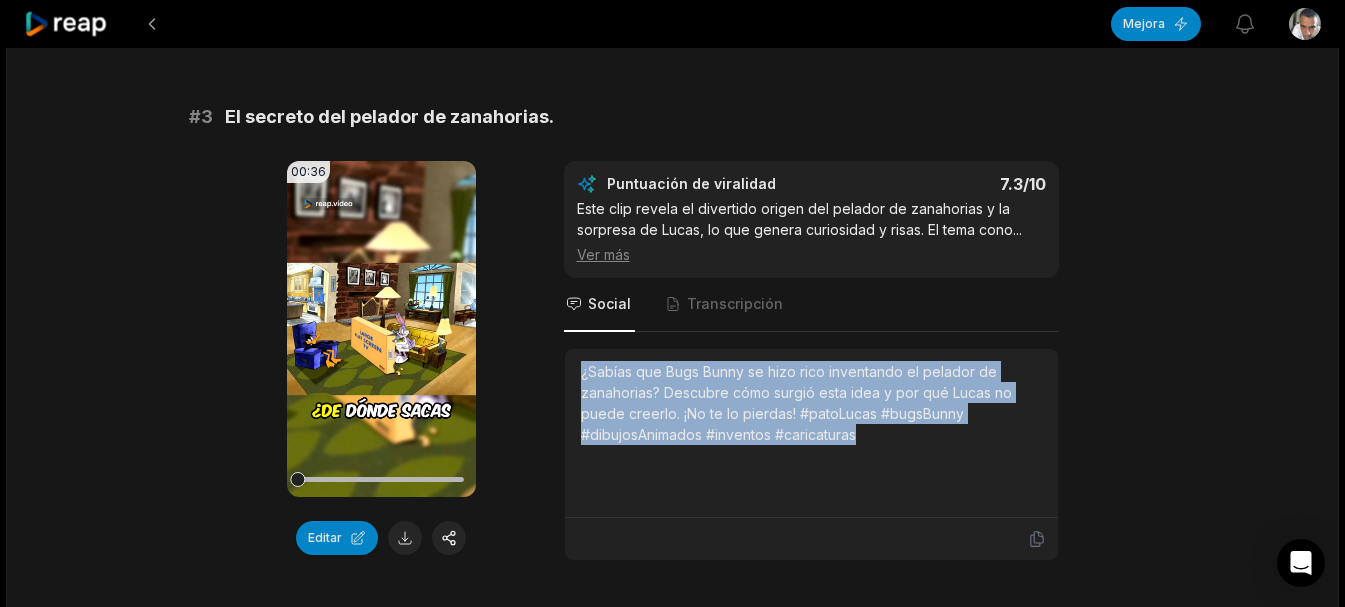 drag, startPoint x: 882, startPoint y: 433, endPoint x: 597, endPoint y: 373, distance: 291.2473 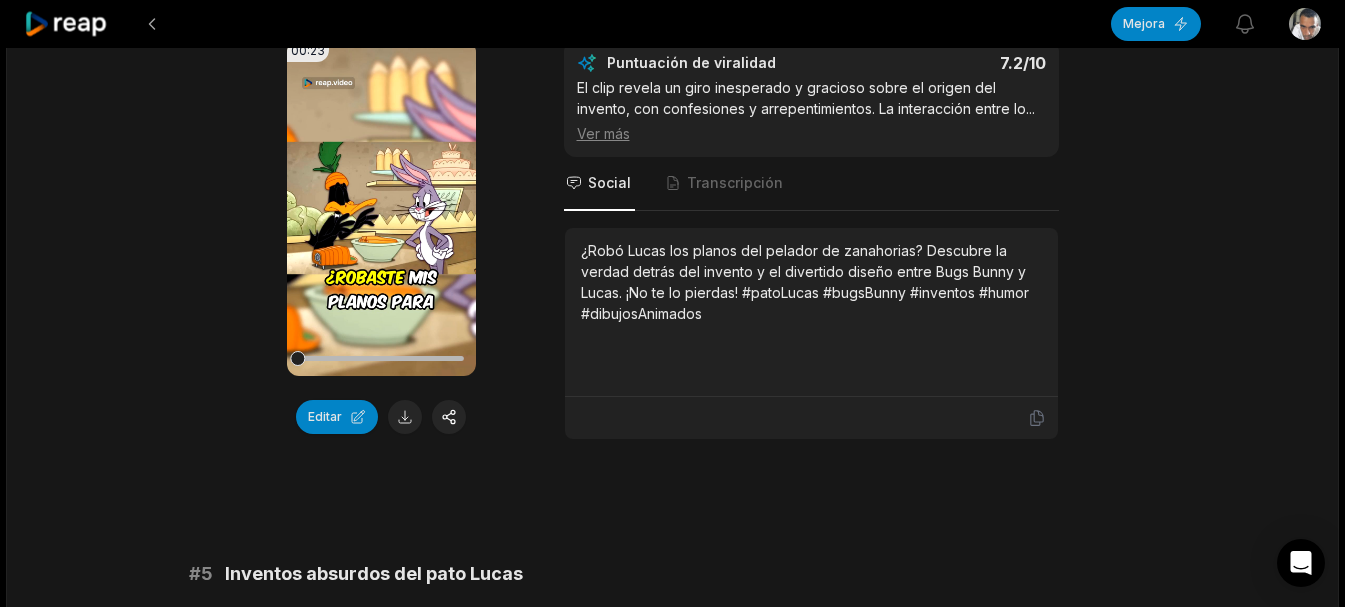 scroll, scrollTop: 2000, scrollLeft: 0, axis: vertical 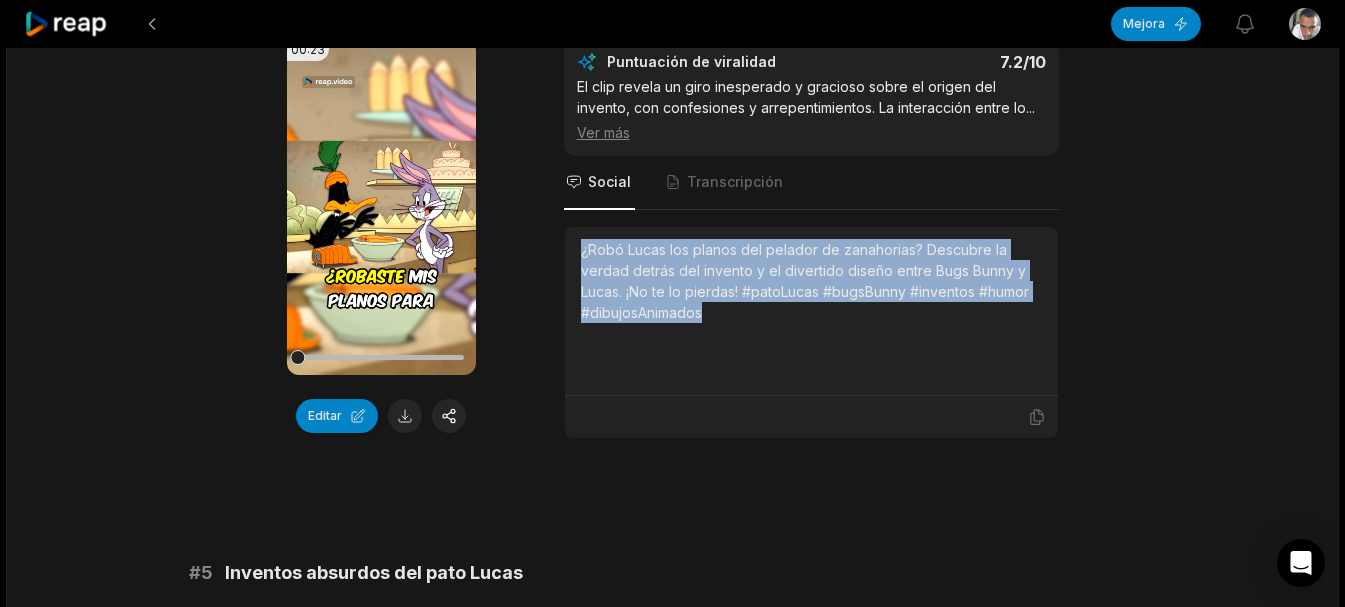 drag, startPoint x: 752, startPoint y: 309, endPoint x: 566, endPoint y: 242, distance: 197.69926 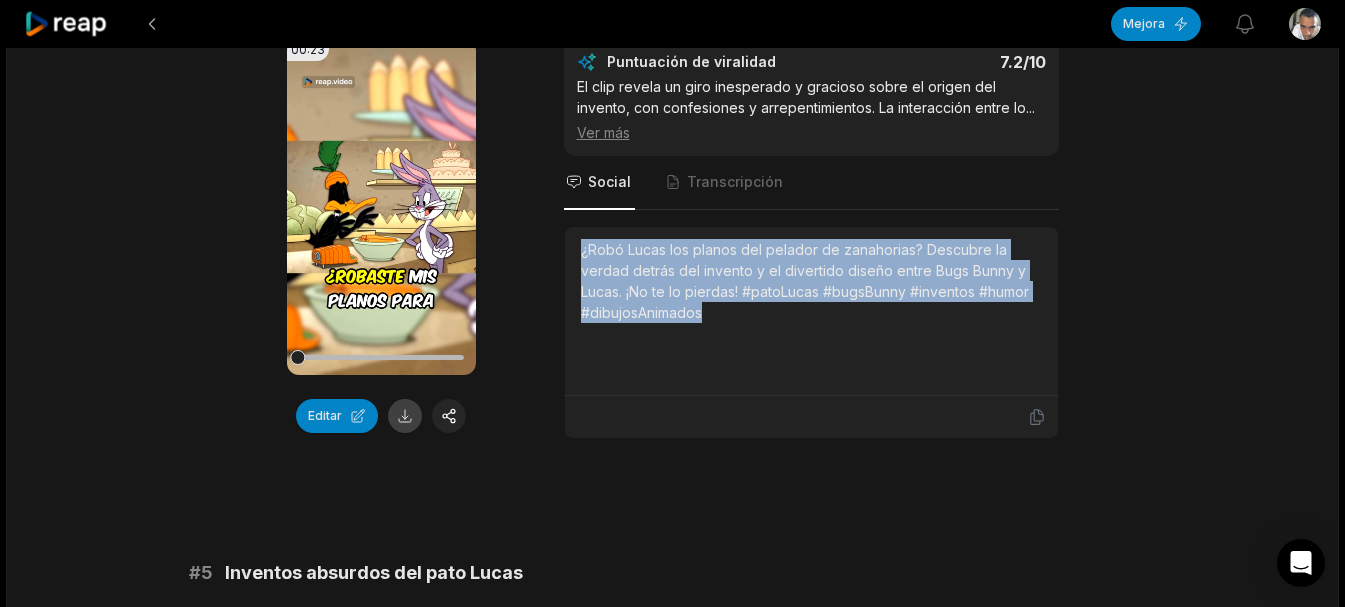 click at bounding box center (405, 416) 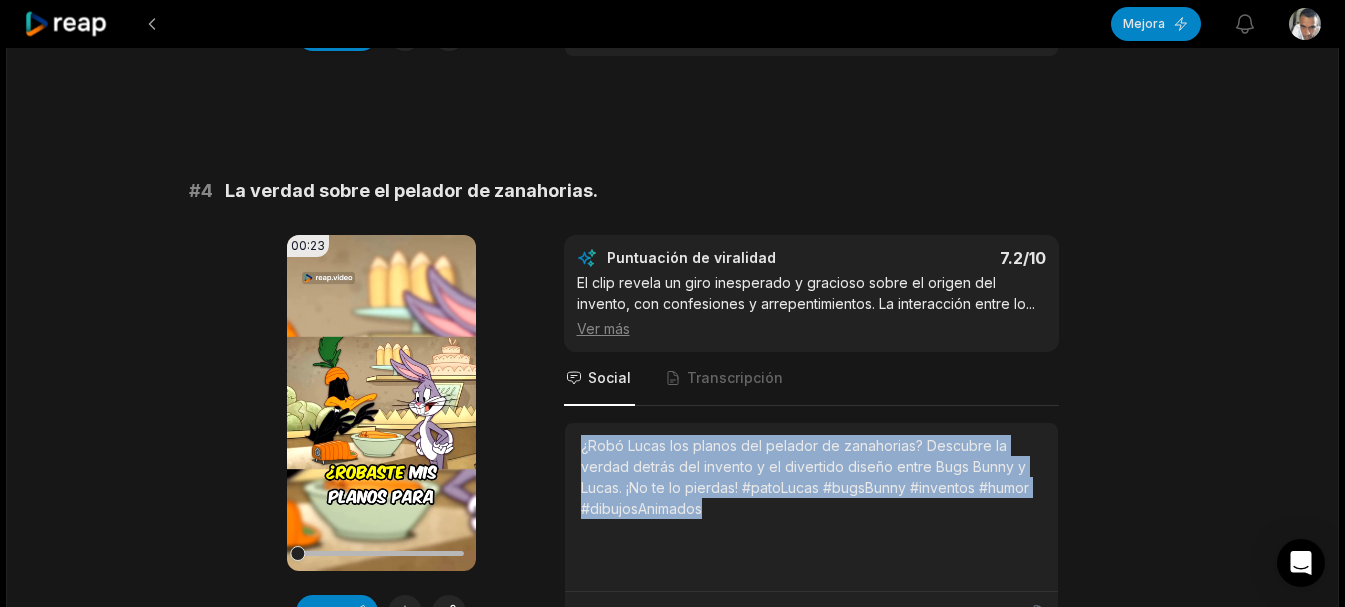 scroll, scrollTop: 1800, scrollLeft: 0, axis: vertical 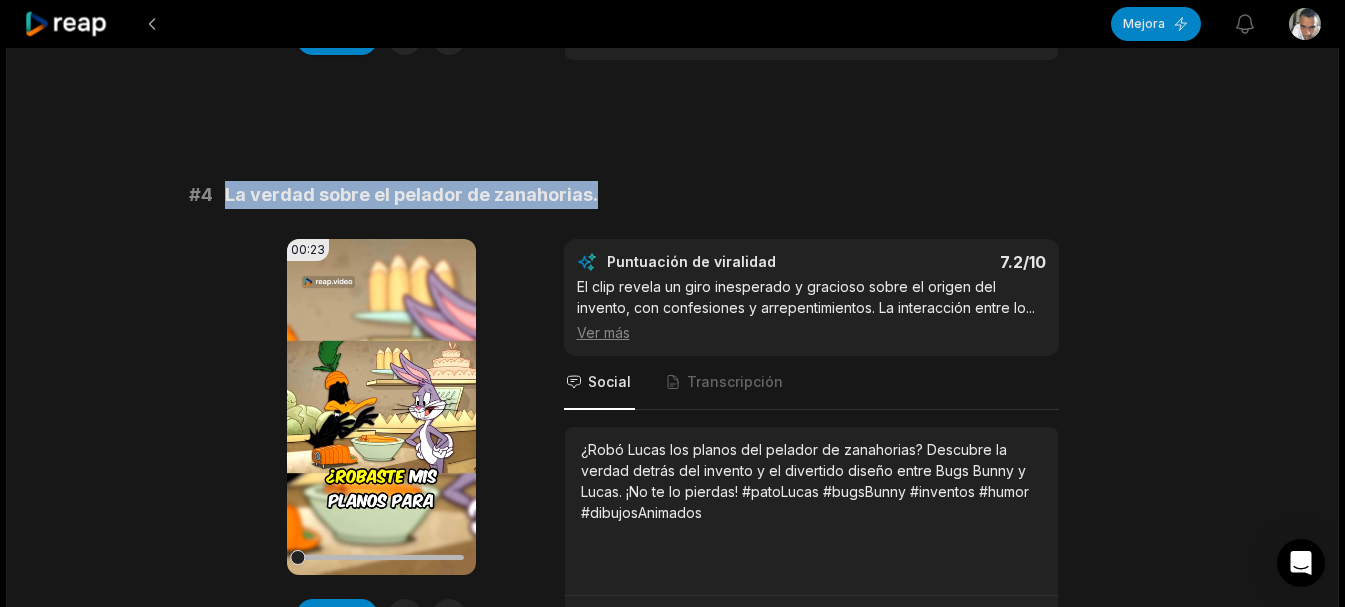 drag, startPoint x: 618, startPoint y: 194, endPoint x: 231, endPoint y: 200, distance: 387.0465 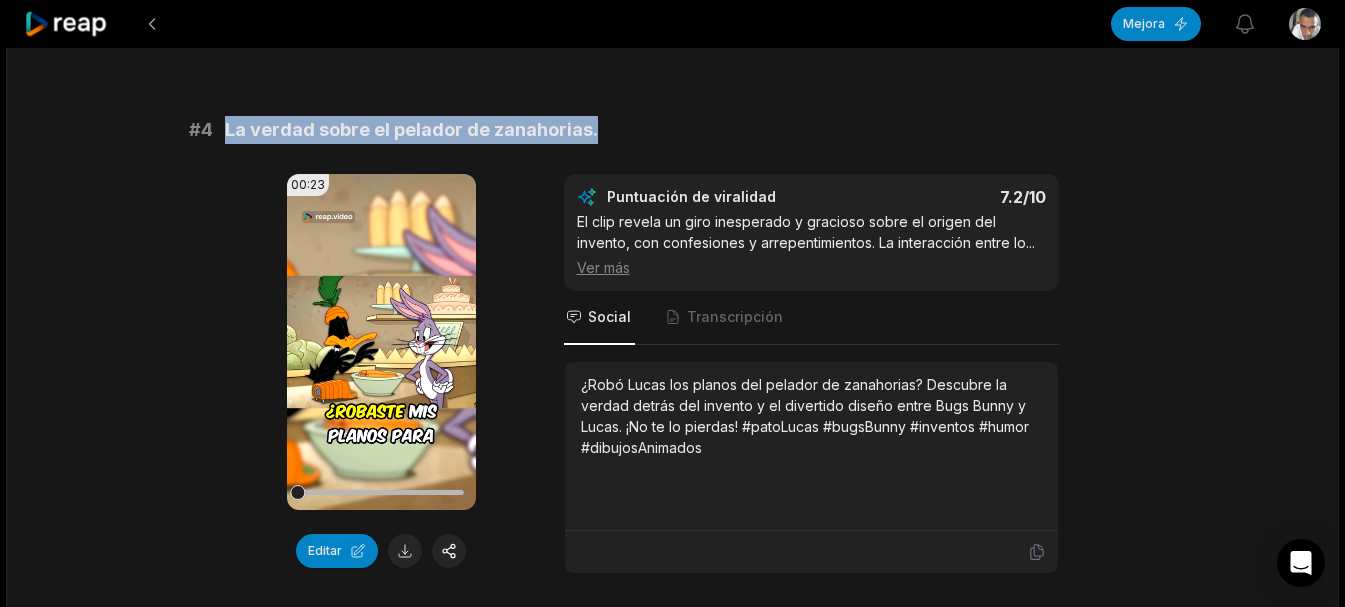 scroll, scrollTop: 1900, scrollLeft: 0, axis: vertical 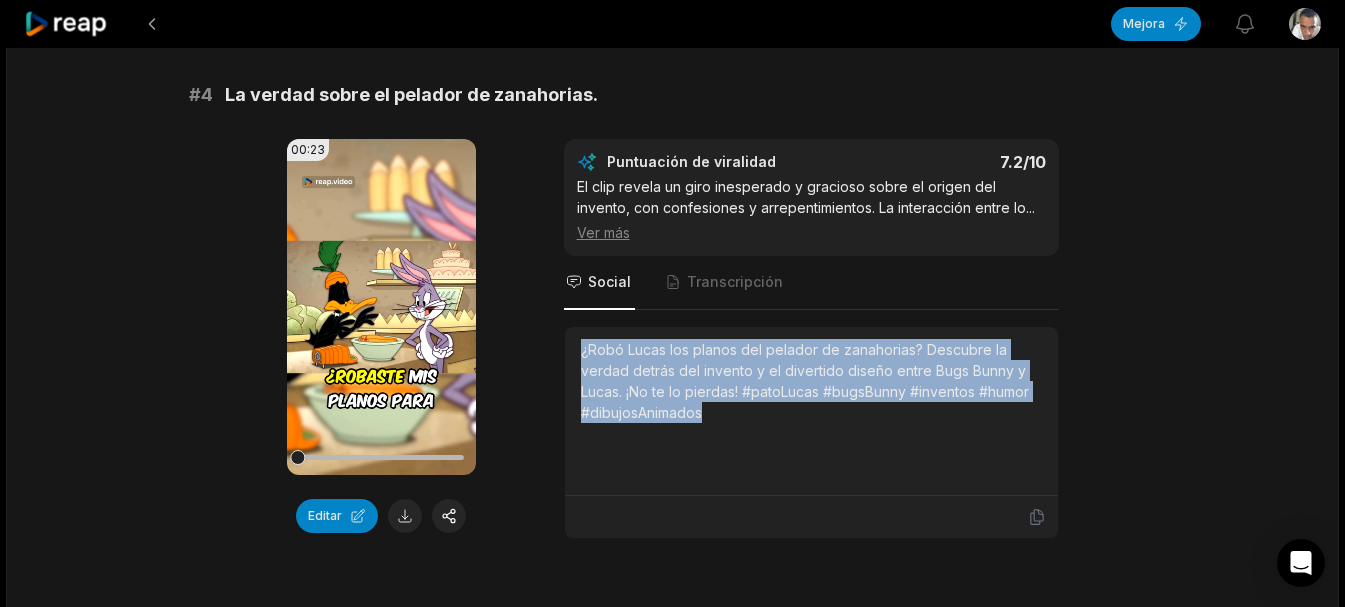 drag, startPoint x: 736, startPoint y: 415, endPoint x: 558, endPoint y: 348, distance: 190.192 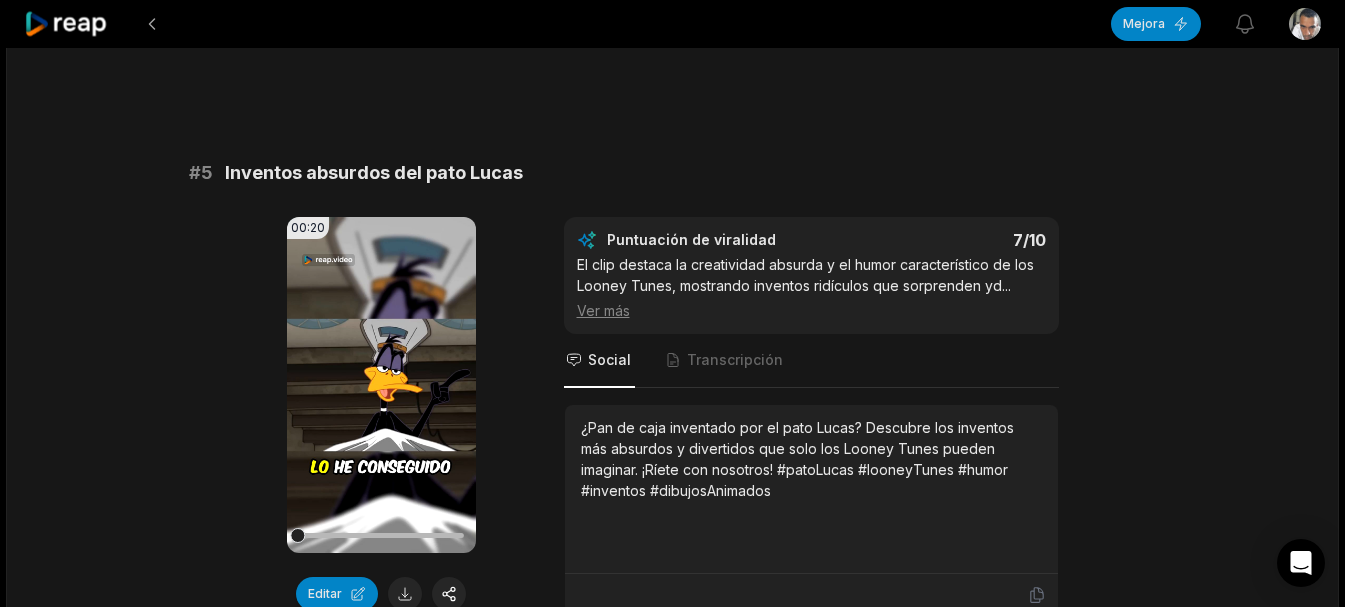 scroll, scrollTop: 2500, scrollLeft: 0, axis: vertical 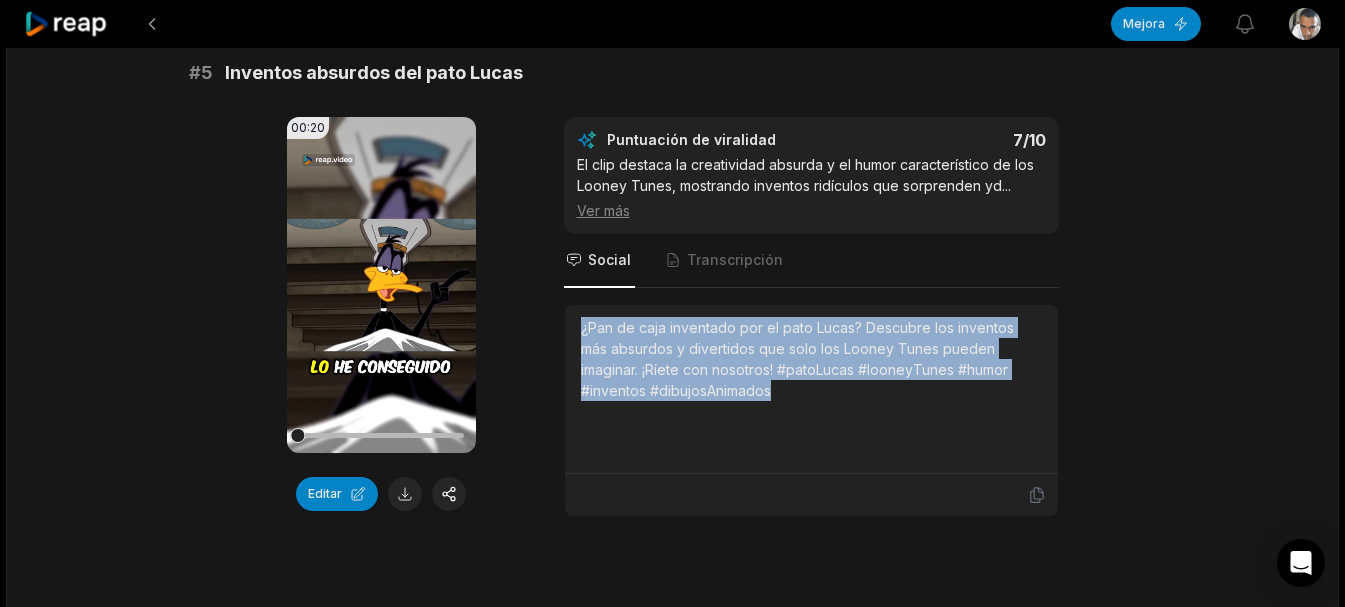 drag, startPoint x: 728, startPoint y: 384, endPoint x: 572, endPoint y: 329, distance: 165.4116 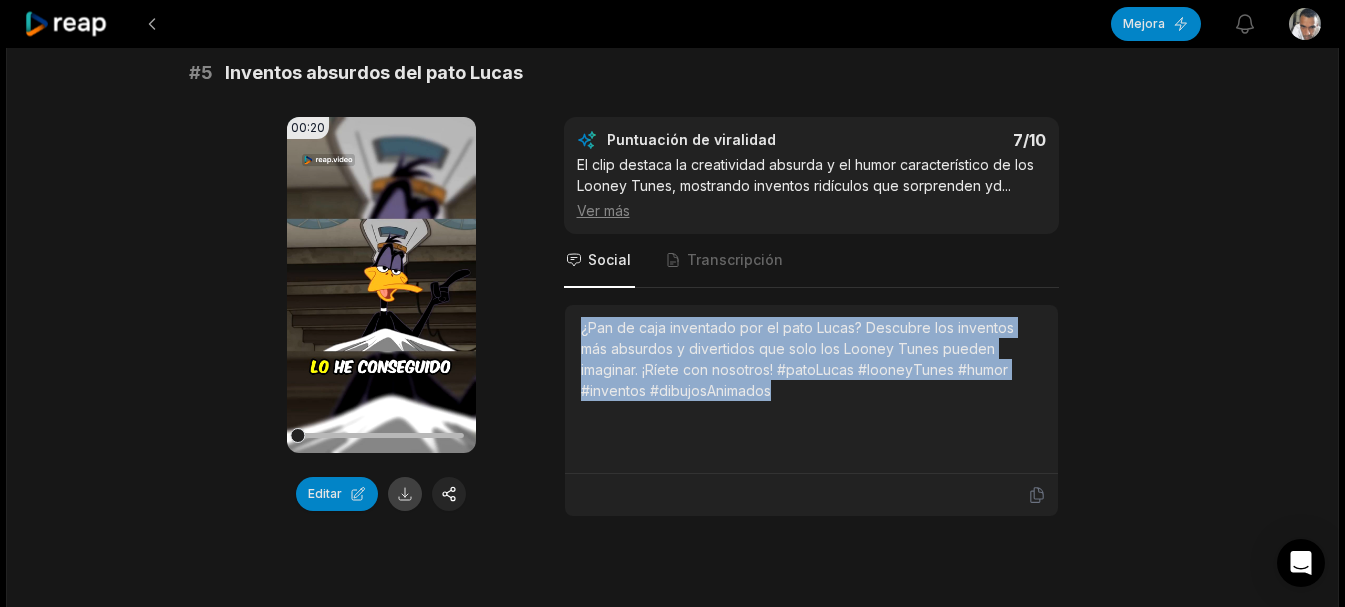 drag, startPoint x: 406, startPoint y: 492, endPoint x: 444, endPoint y: 506, distance: 40.496914 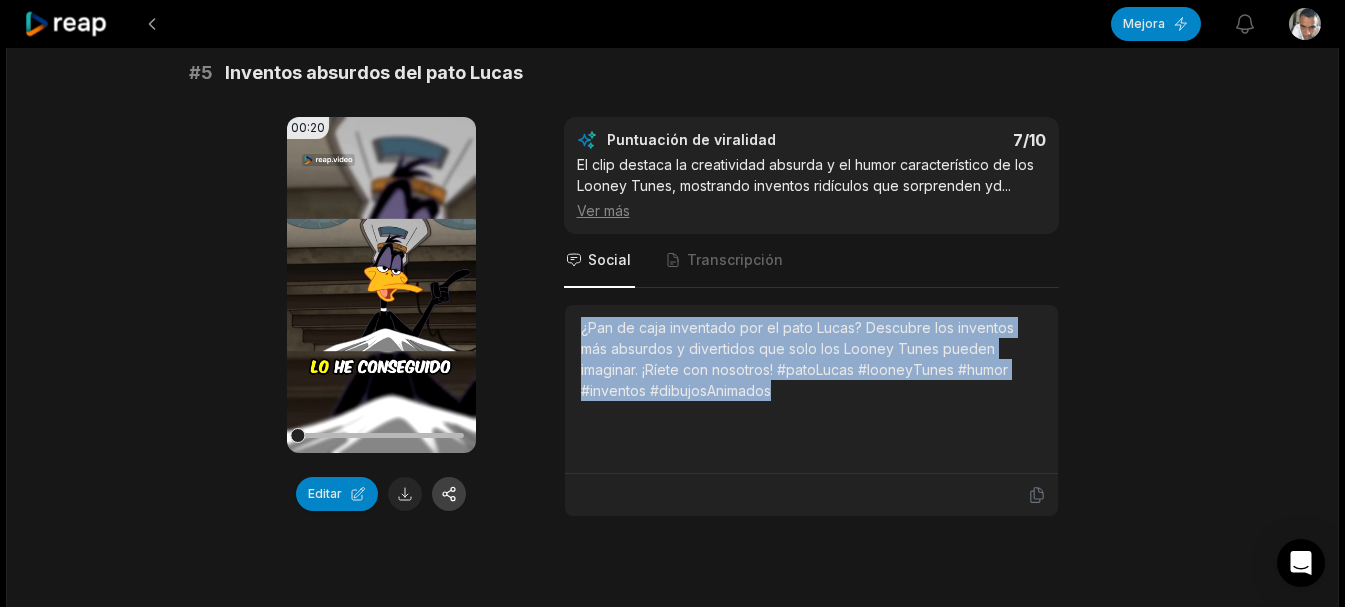 click at bounding box center (405, 494) 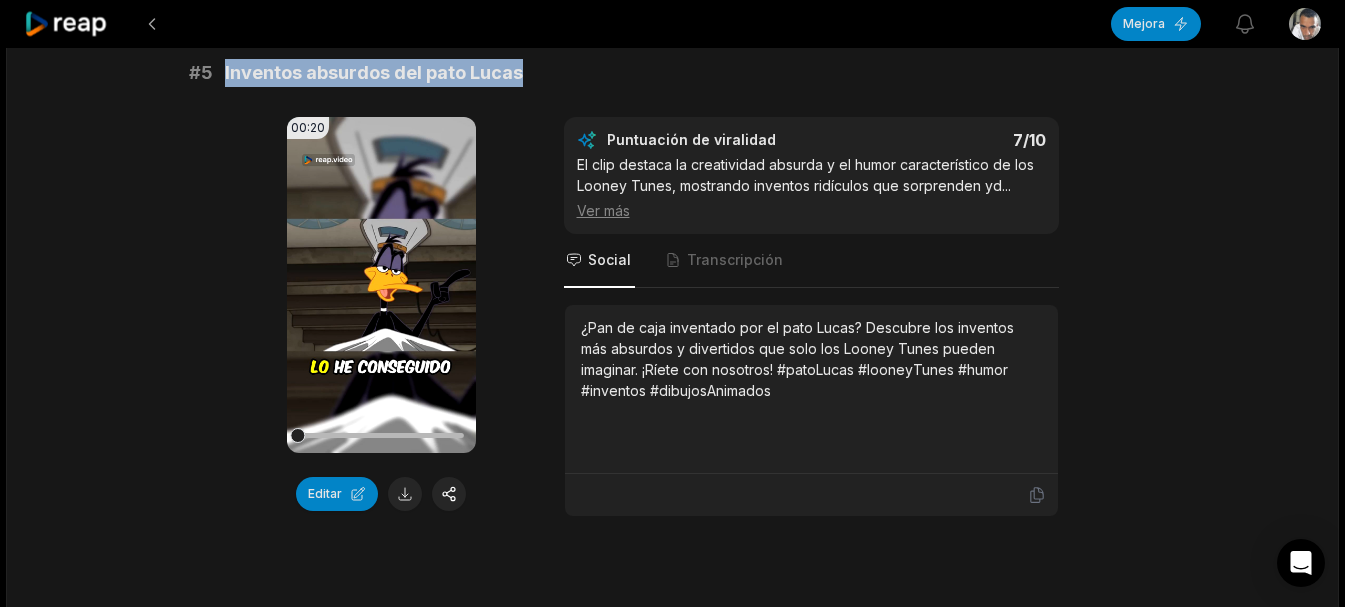 drag, startPoint x: 545, startPoint y: 74, endPoint x: 229, endPoint y: 83, distance: 316.12814 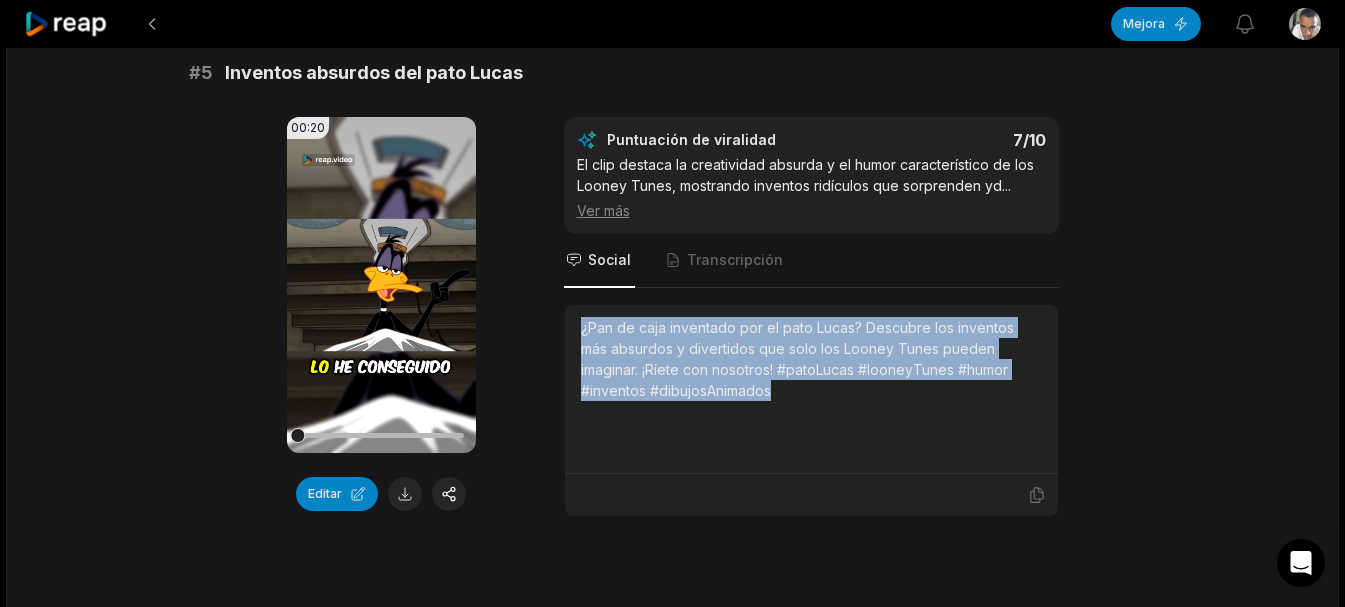 drag, startPoint x: 740, startPoint y: 399, endPoint x: 616, endPoint y: 342, distance: 136.47343 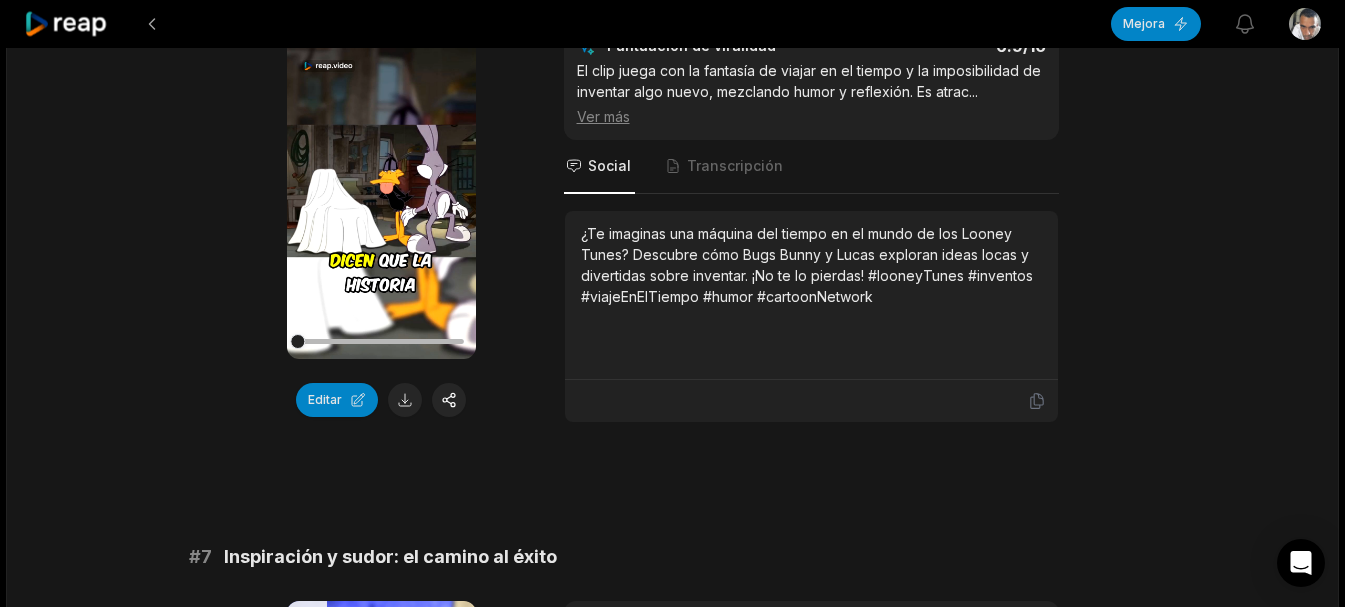 scroll, scrollTop: 3200, scrollLeft: 0, axis: vertical 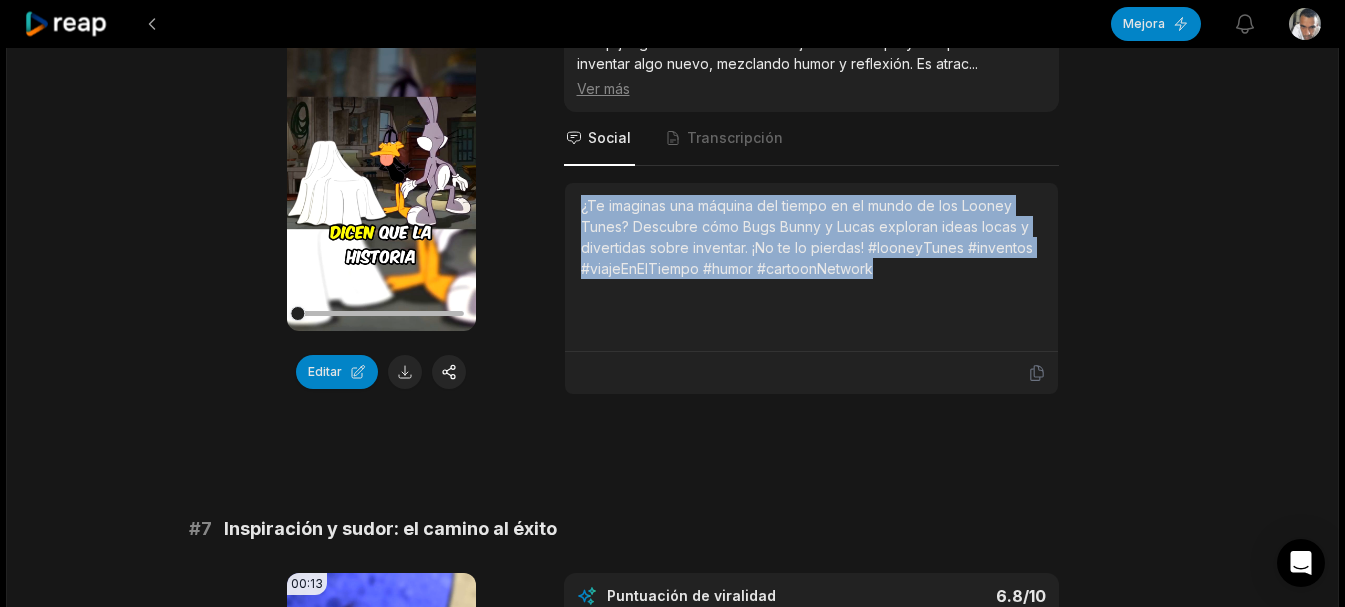 drag, startPoint x: 790, startPoint y: 261, endPoint x: 575, endPoint y: 206, distance: 221.92342 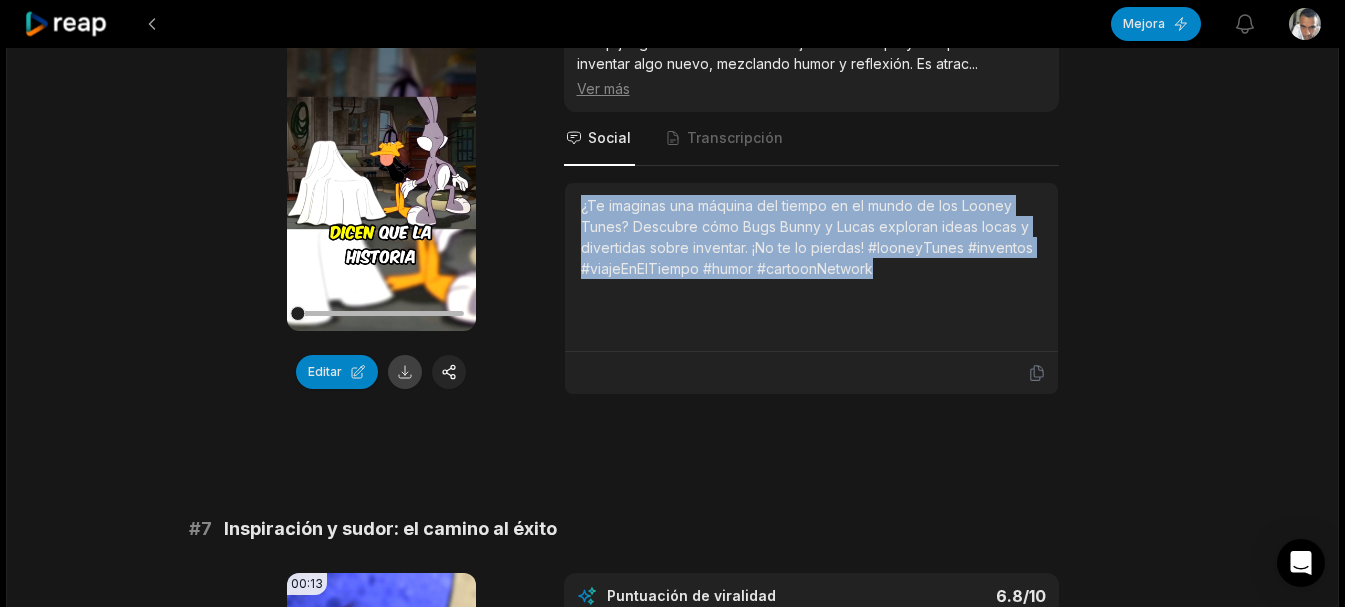 click at bounding box center [405, 372] 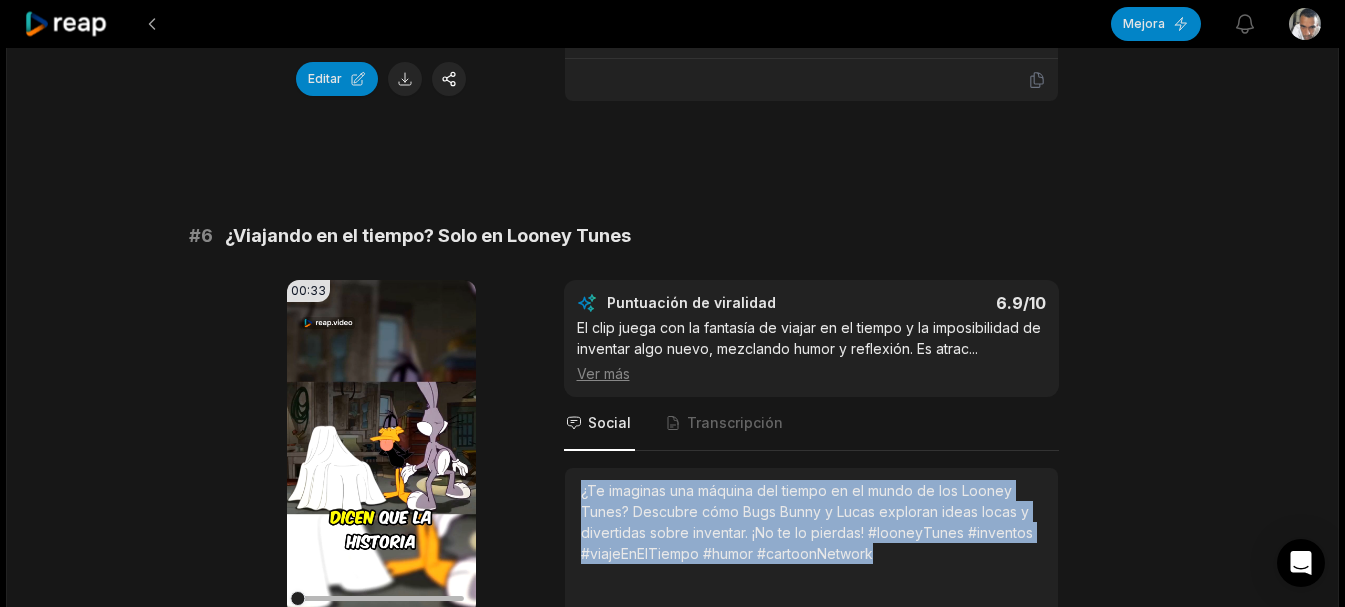 scroll, scrollTop: 2900, scrollLeft: 0, axis: vertical 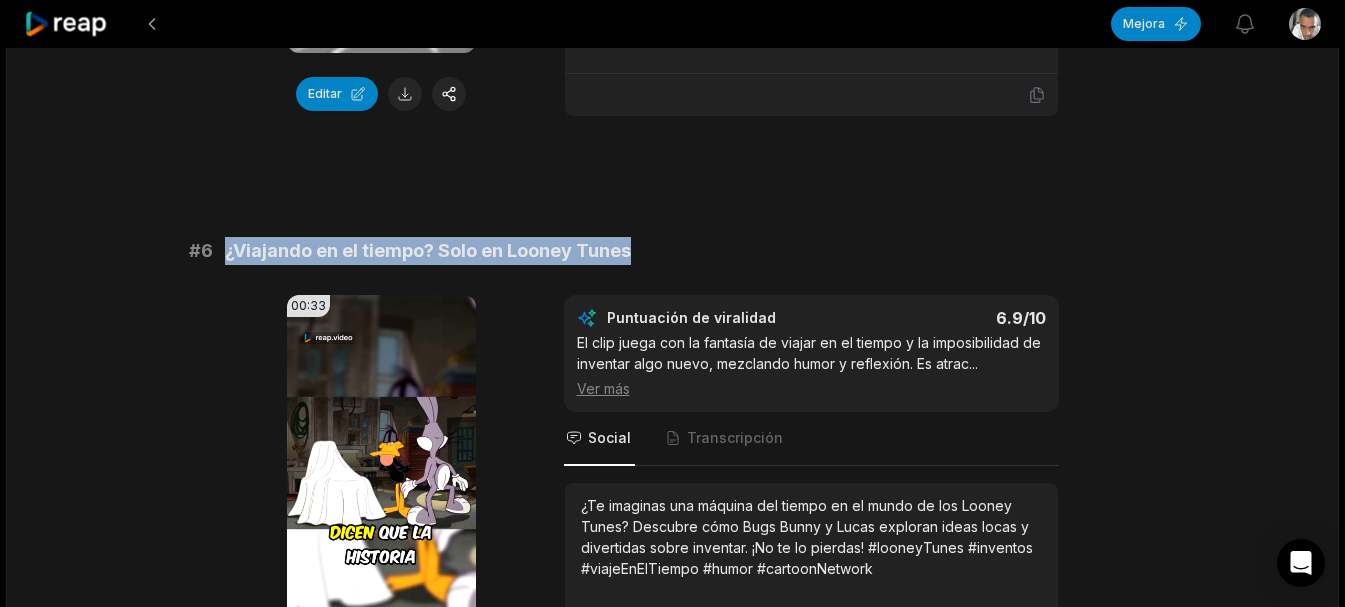 drag, startPoint x: 657, startPoint y: 249, endPoint x: 227, endPoint y: 251, distance: 430.00464 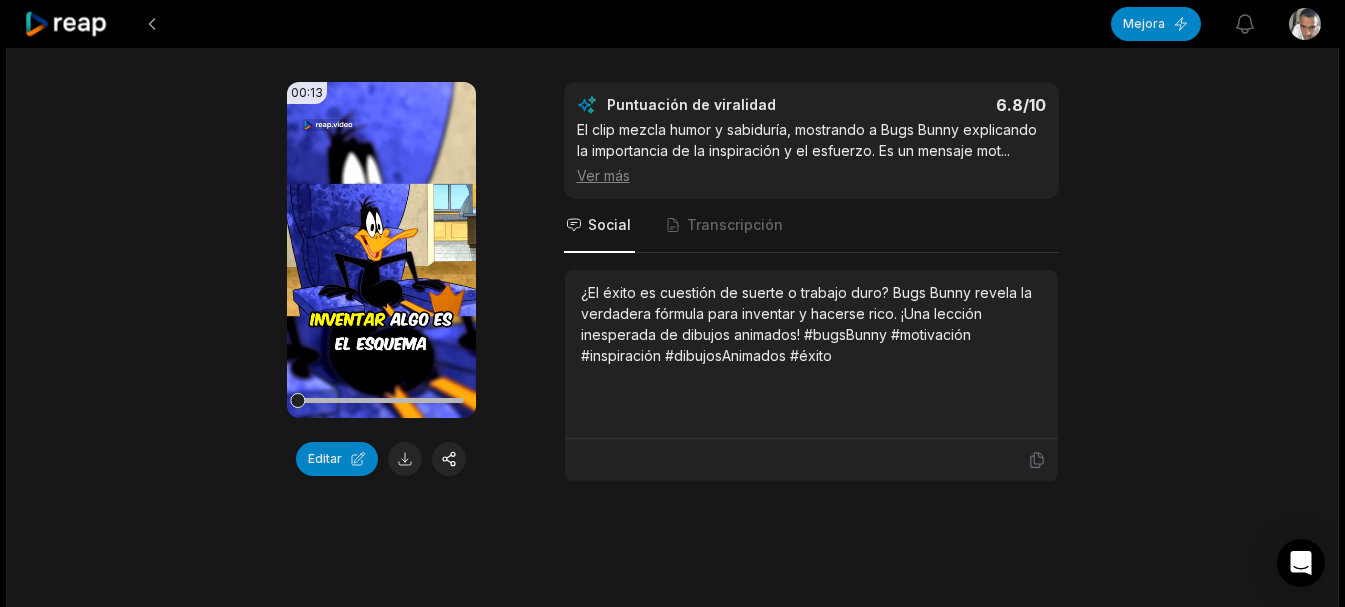 scroll, scrollTop: 3800, scrollLeft: 0, axis: vertical 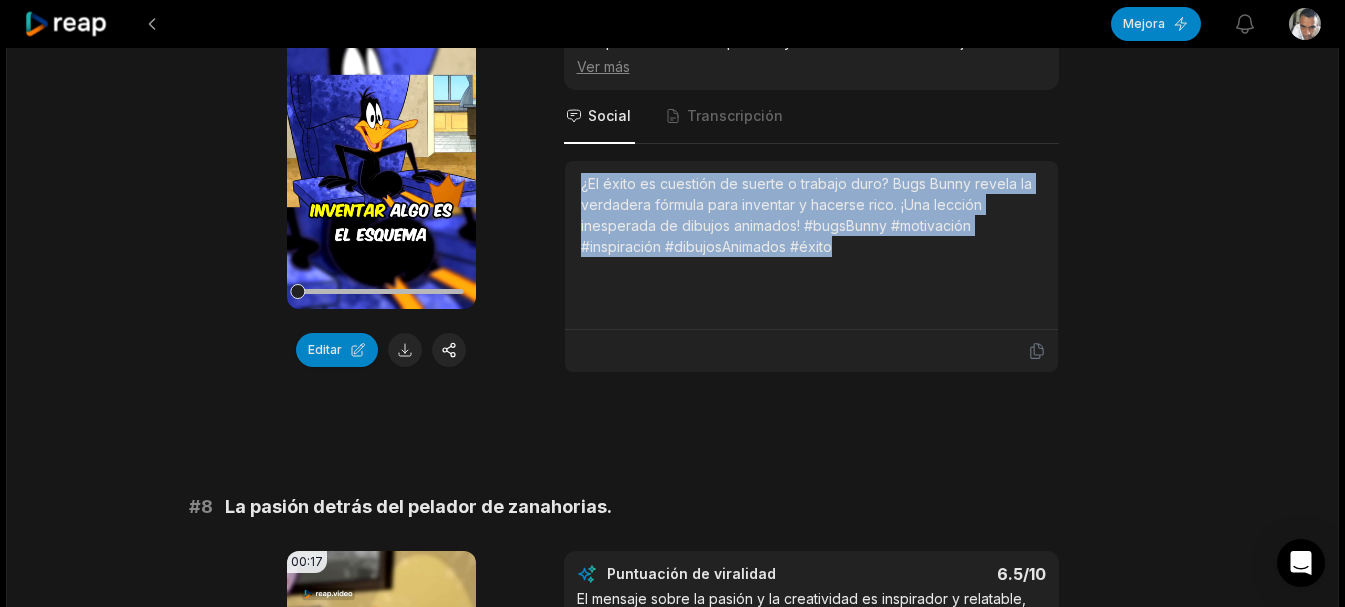 drag, startPoint x: 848, startPoint y: 236, endPoint x: 557, endPoint y: 182, distance: 295.9679 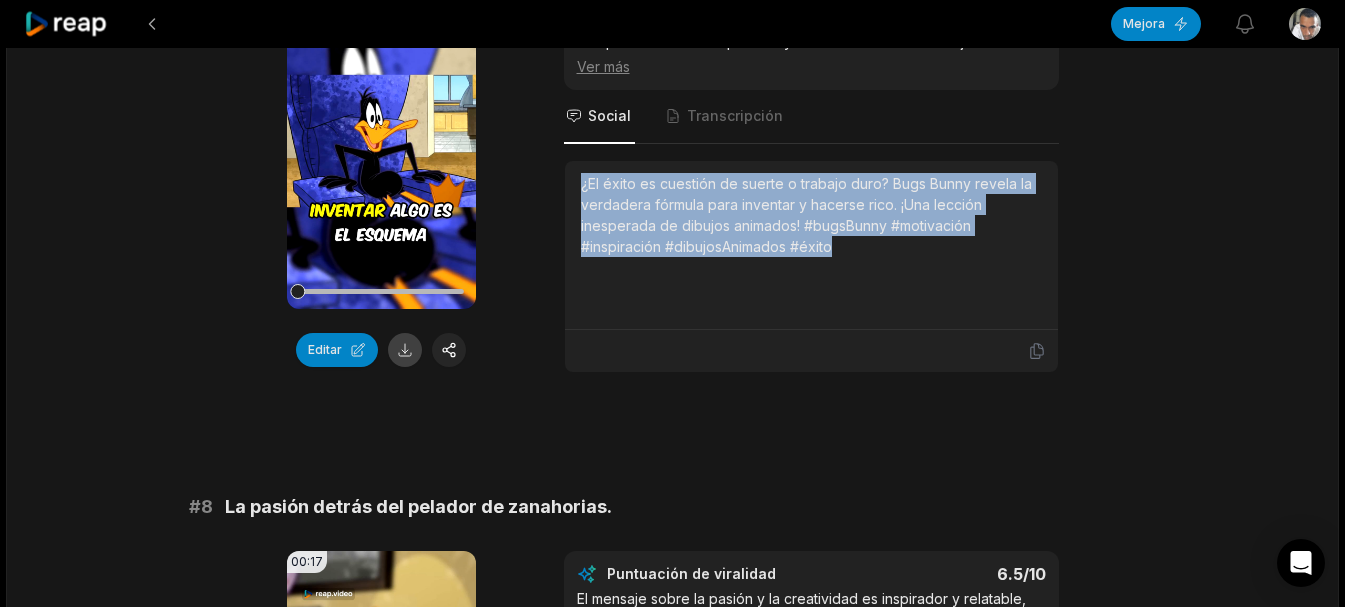 click at bounding box center (405, 350) 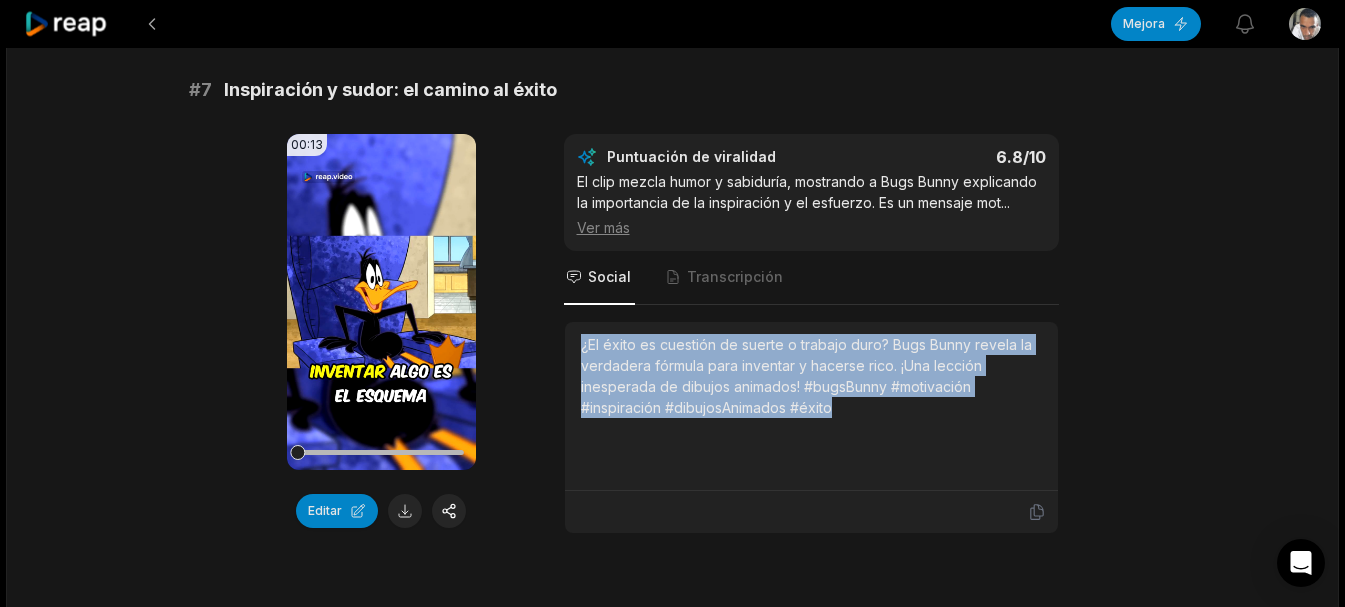scroll, scrollTop: 3400, scrollLeft: 0, axis: vertical 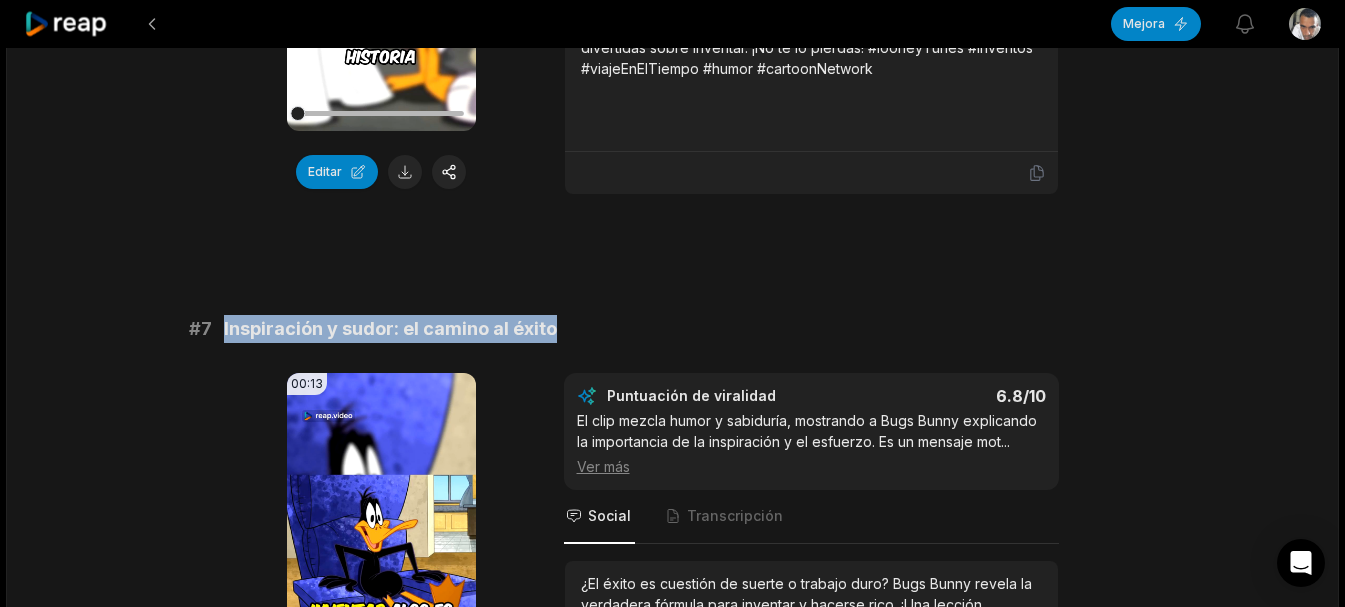drag, startPoint x: 591, startPoint y: 327, endPoint x: 219, endPoint y: 321, distance: 372.04837 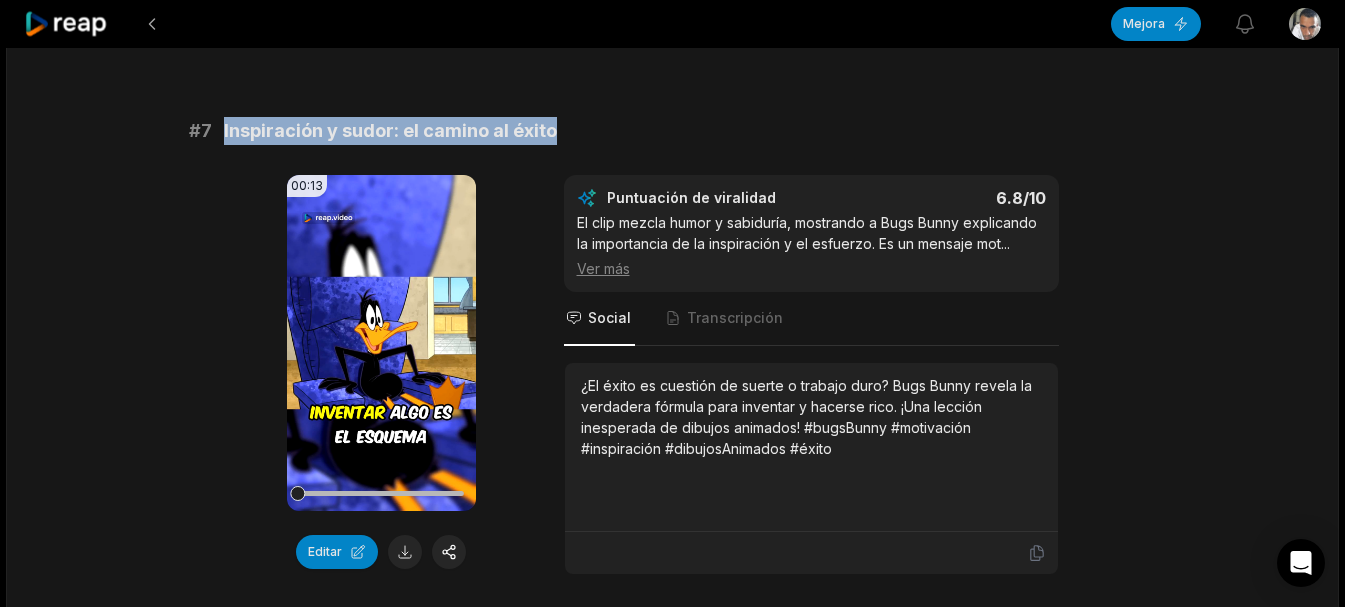 scroll, scrollTop: 3600, scrollLeft: 0, axis: vertical 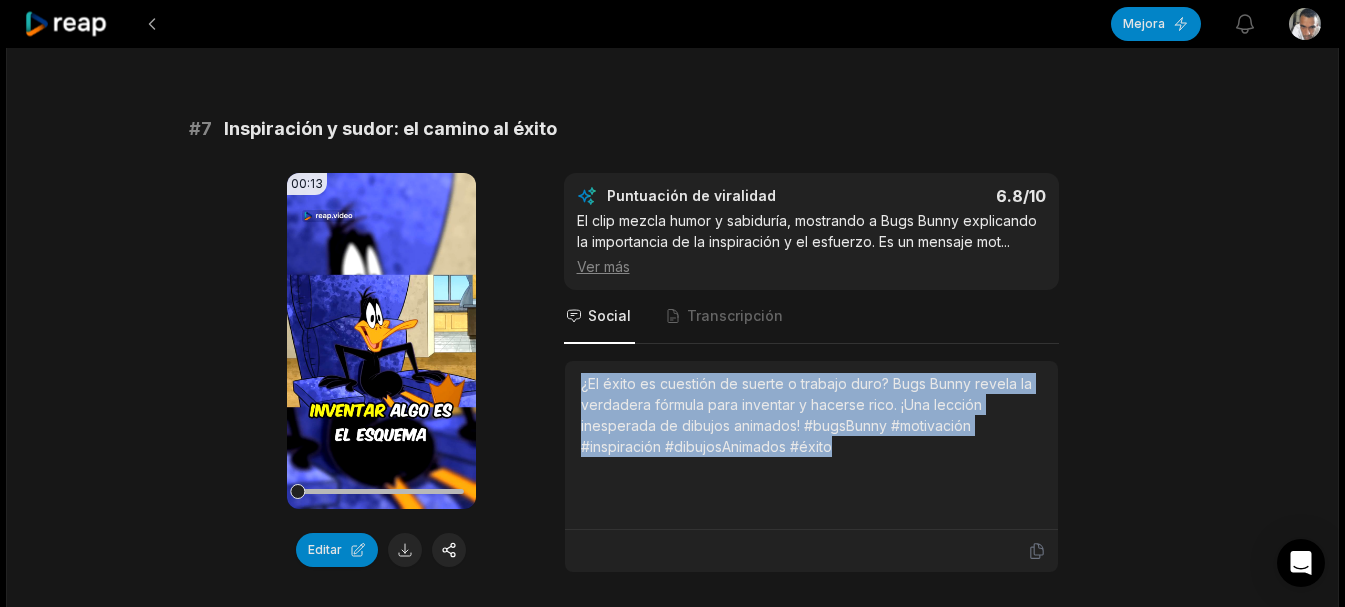 drag, startPoint x: 712, startPoint y: 434, endPoint x: 568, endPoint y: 382, distance: 153.10127 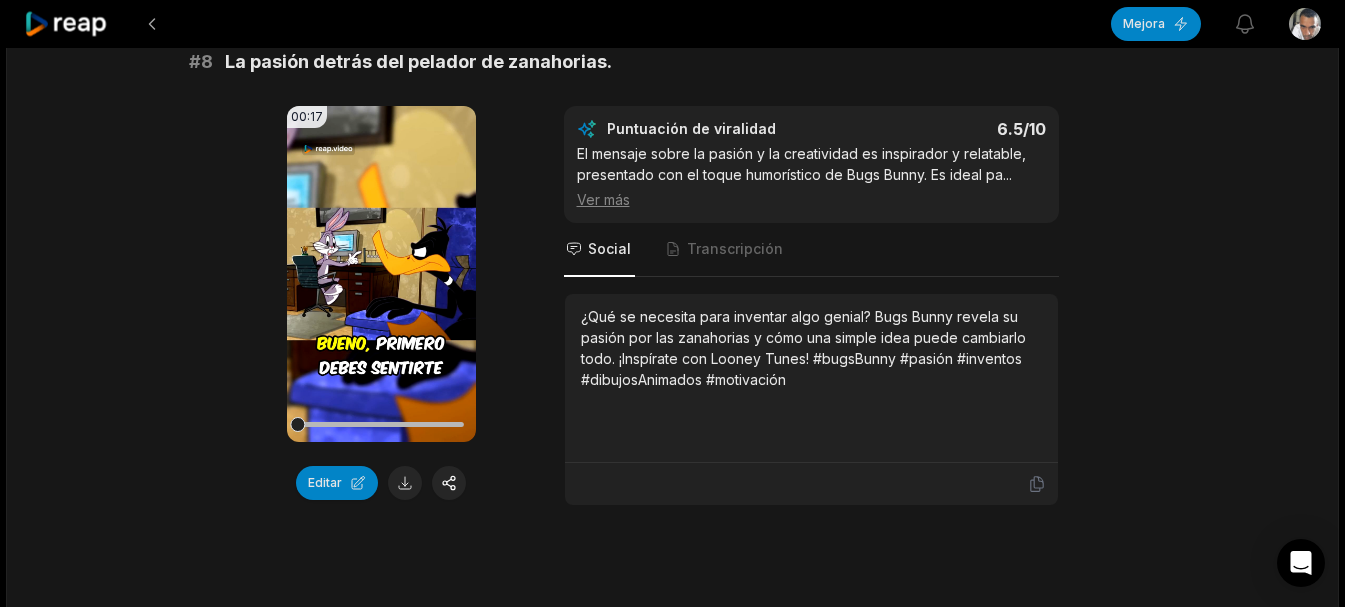 scroll, scrollTop: 4200, scrollLeft: 0, axis: vertical 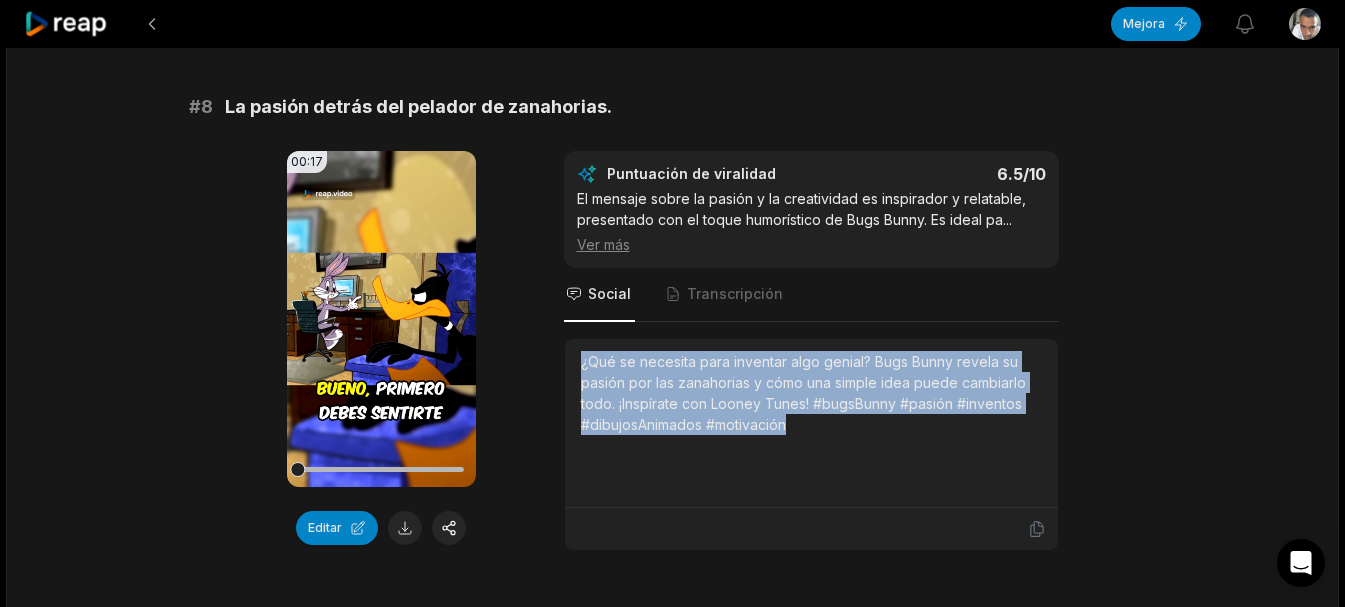 drag, startPoint x: 685, startPoint y: 404, endPoint x: 629, endPoint y: 381, distance: 60.53924 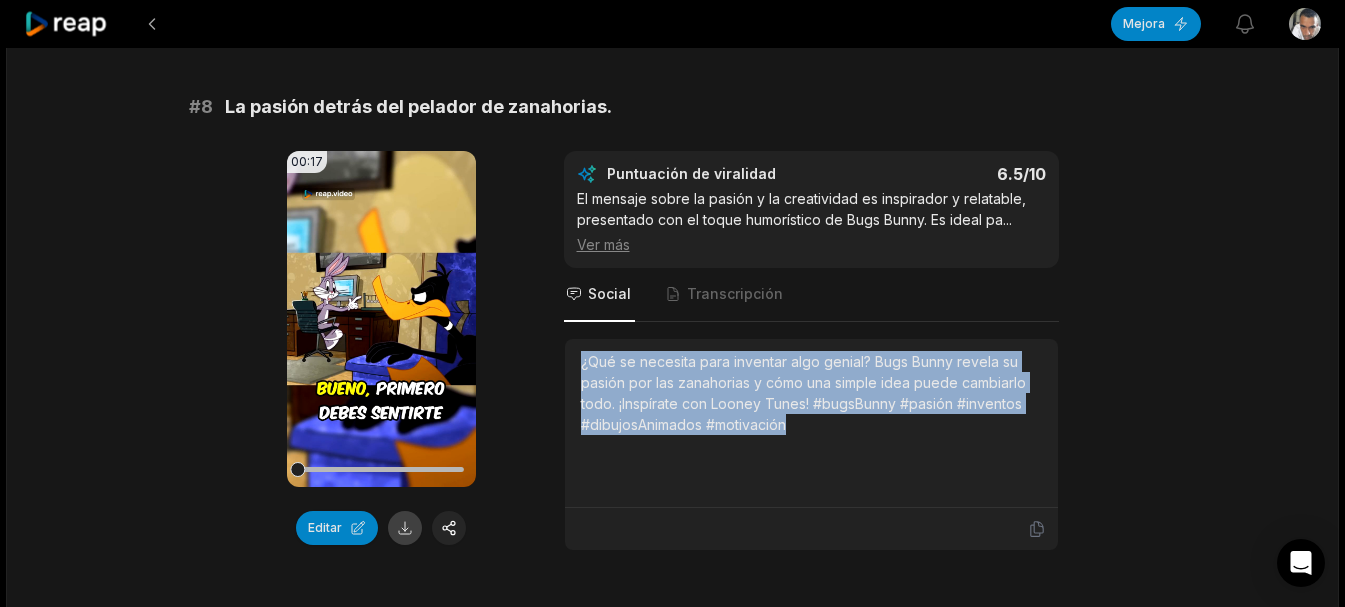 drag, startPoint x: 410, startPoint y: 525, endPoint x: 459, endPoint y: 504, distance: 53.310413 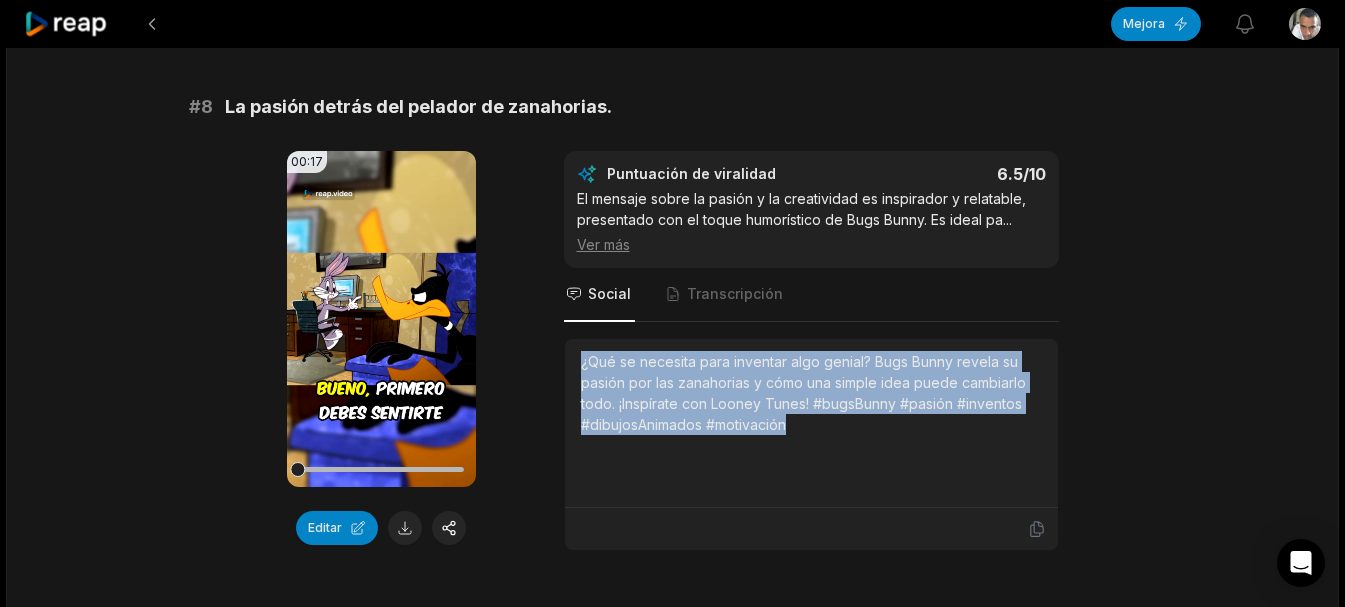 click at bounding box center [405, 528] 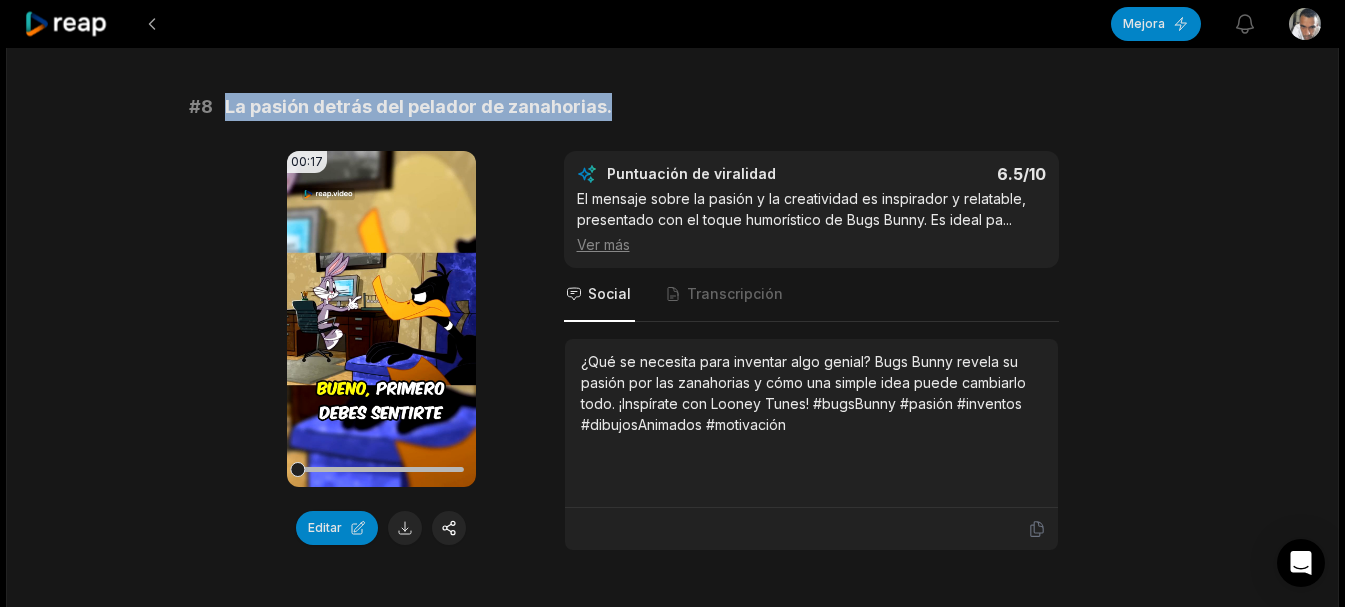 drag, startPoint x: 632, startPoint y: 108, endPoint x: 232, endPoint y: 108, distance: 400 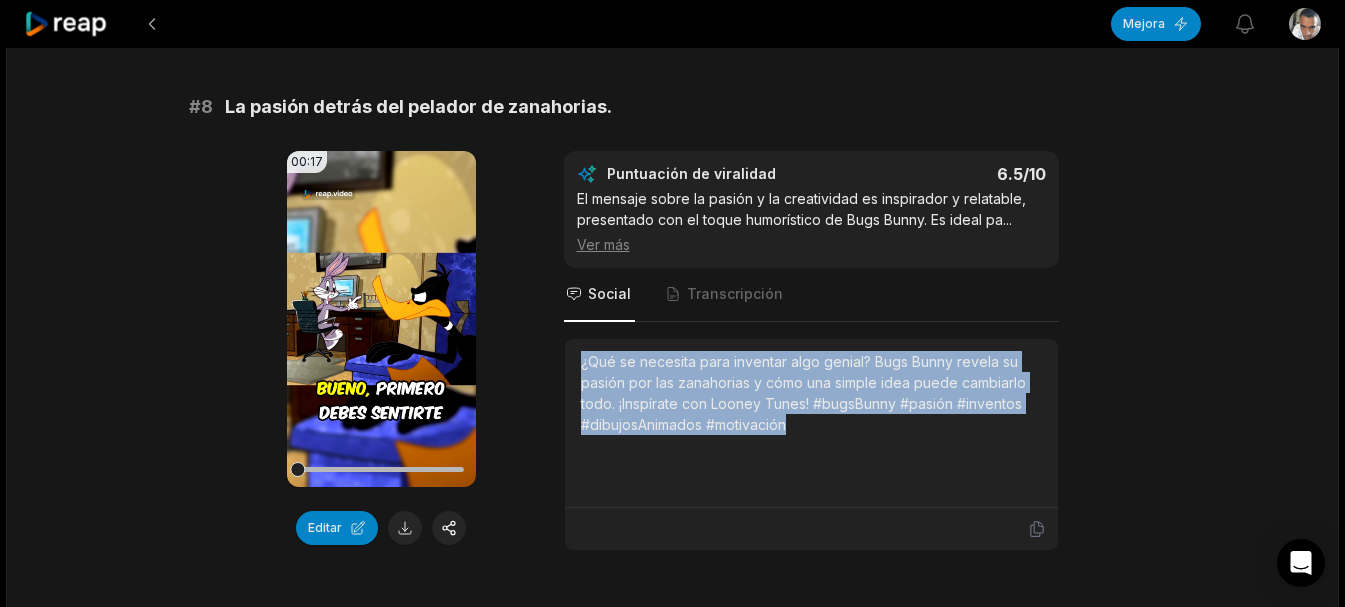 drag, startPoint x: 723, startPoint y: 406, endPoint x: 591, endPoint y: 362, distance: 139.14021 